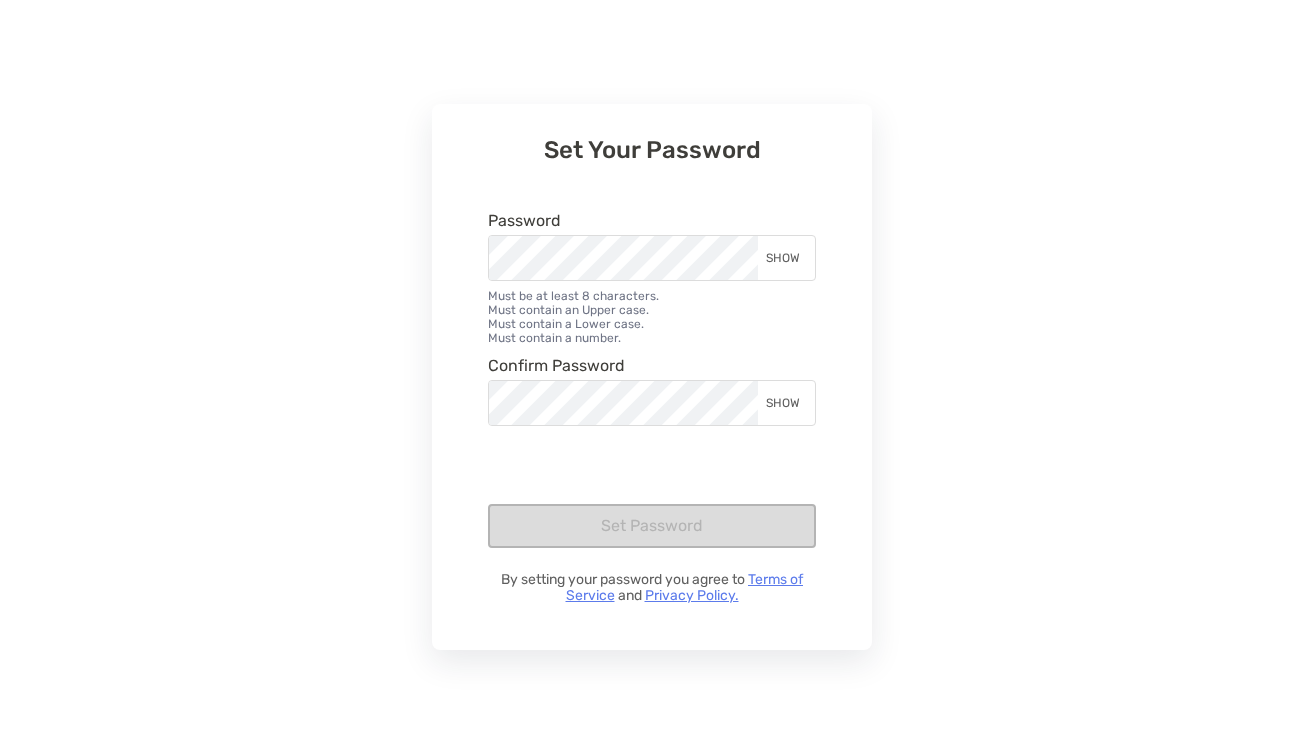 scroll, scrollTop: 0, scrollLeft: 0, axis: both 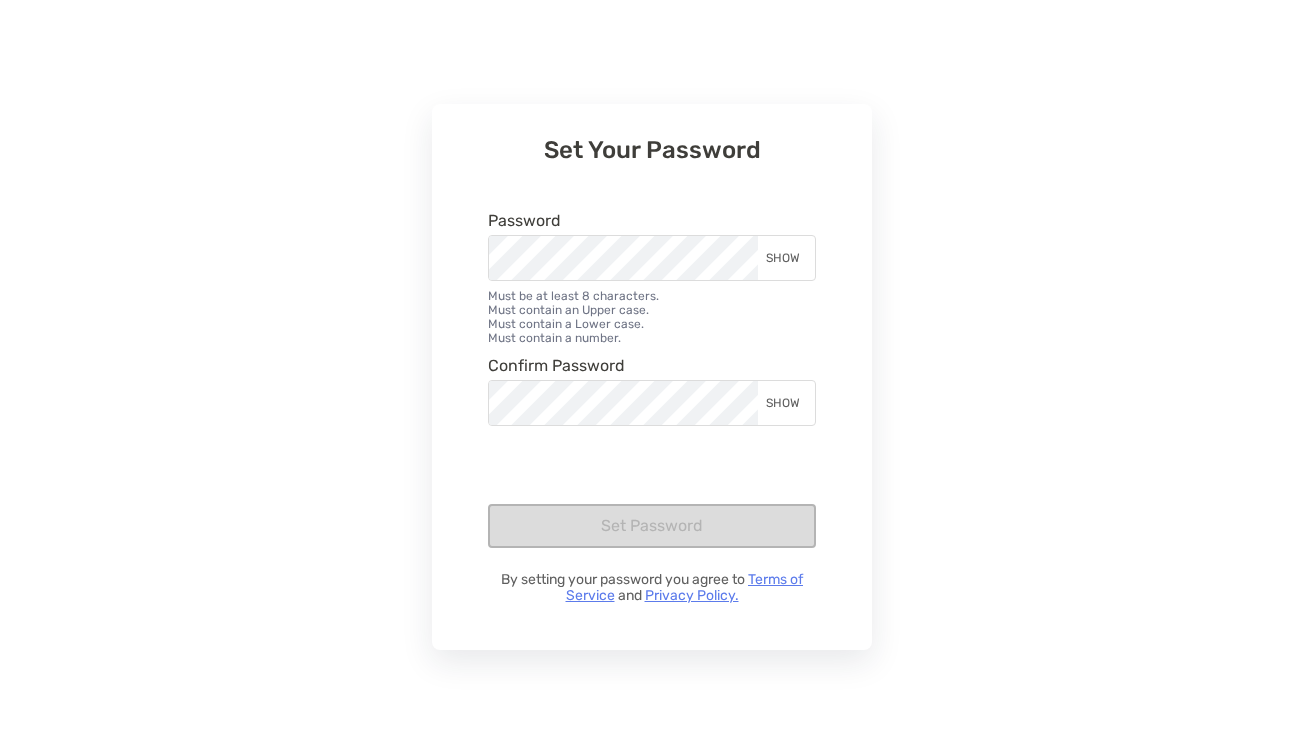 click on "Set Your Password Password SHOW Must be at least 8 characters. Must contain an Upper case. Must contain a Lower case. Must contain a number. Confirm Password SHOW Set Password By setting your password you agree to   Terms of Service   and   Privacy Policy." at bounding box center [652, 376] 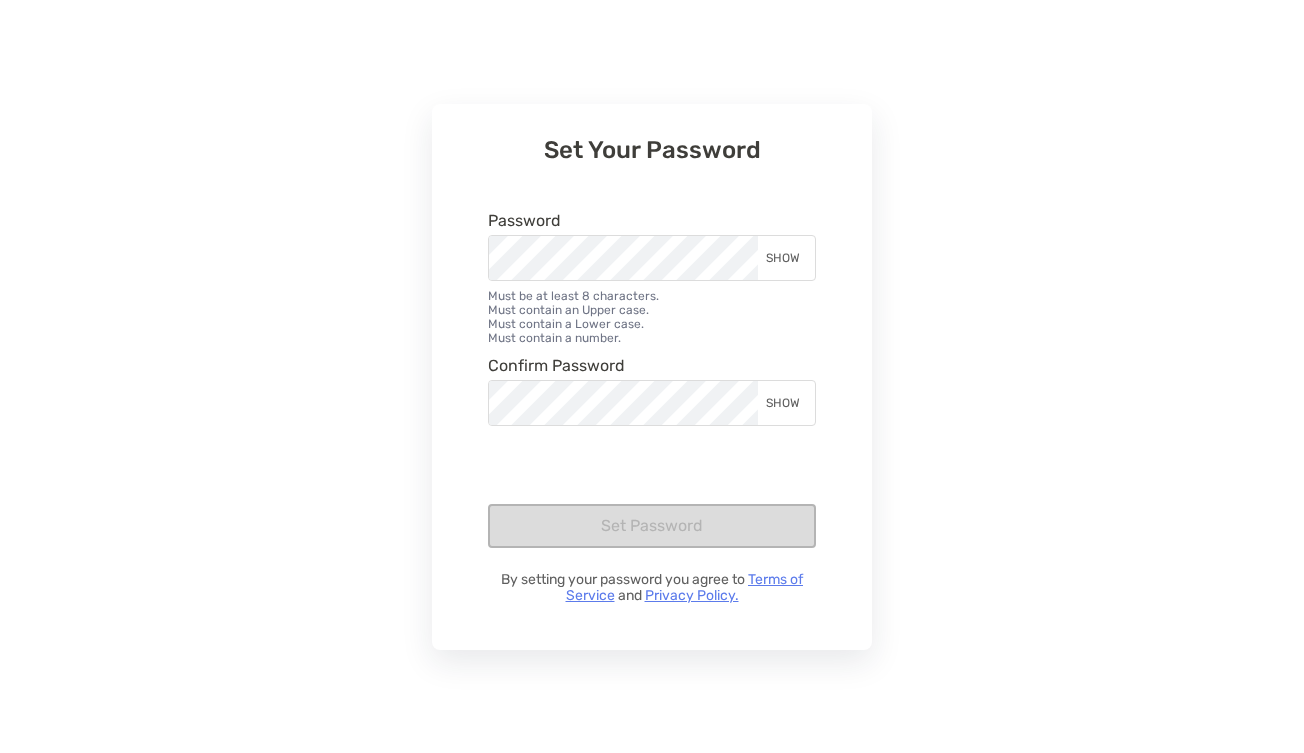 scroll, scrollTop: 0, scrollLeft: 0, axis: both 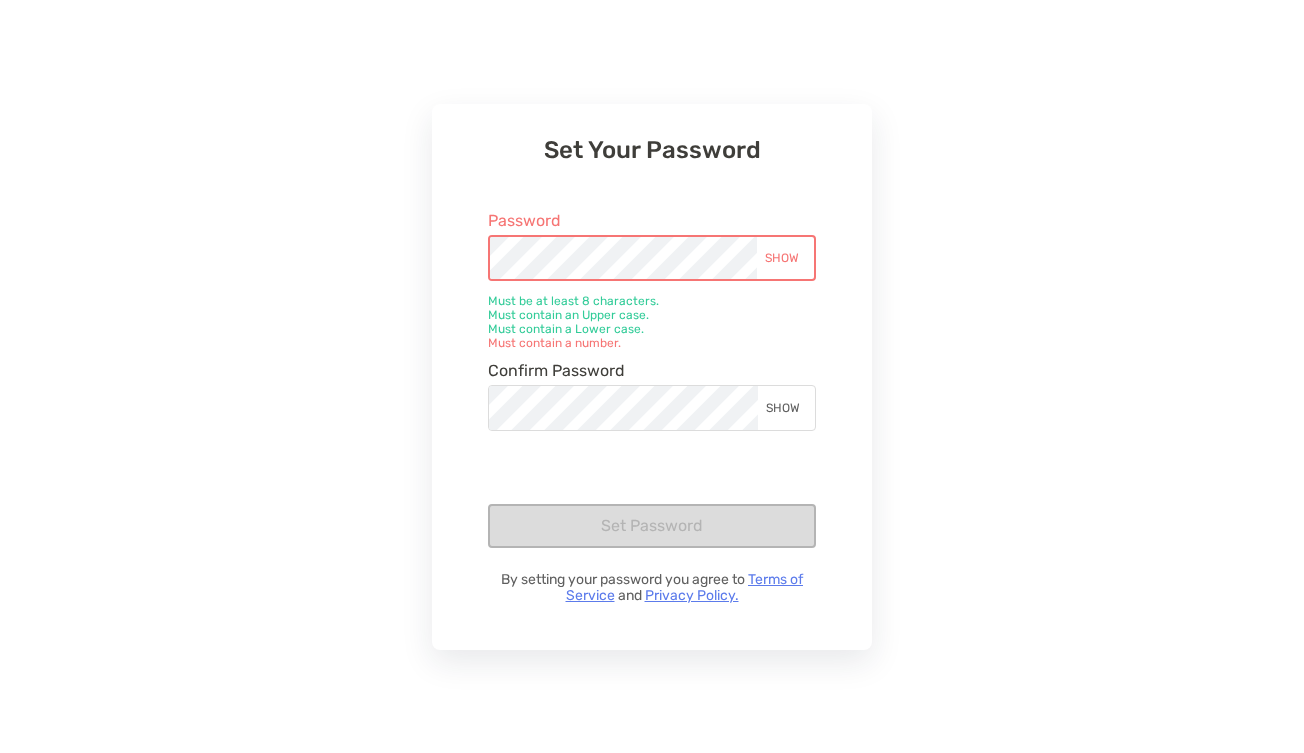 click on "SHOW" at bounding box center [785, 258] 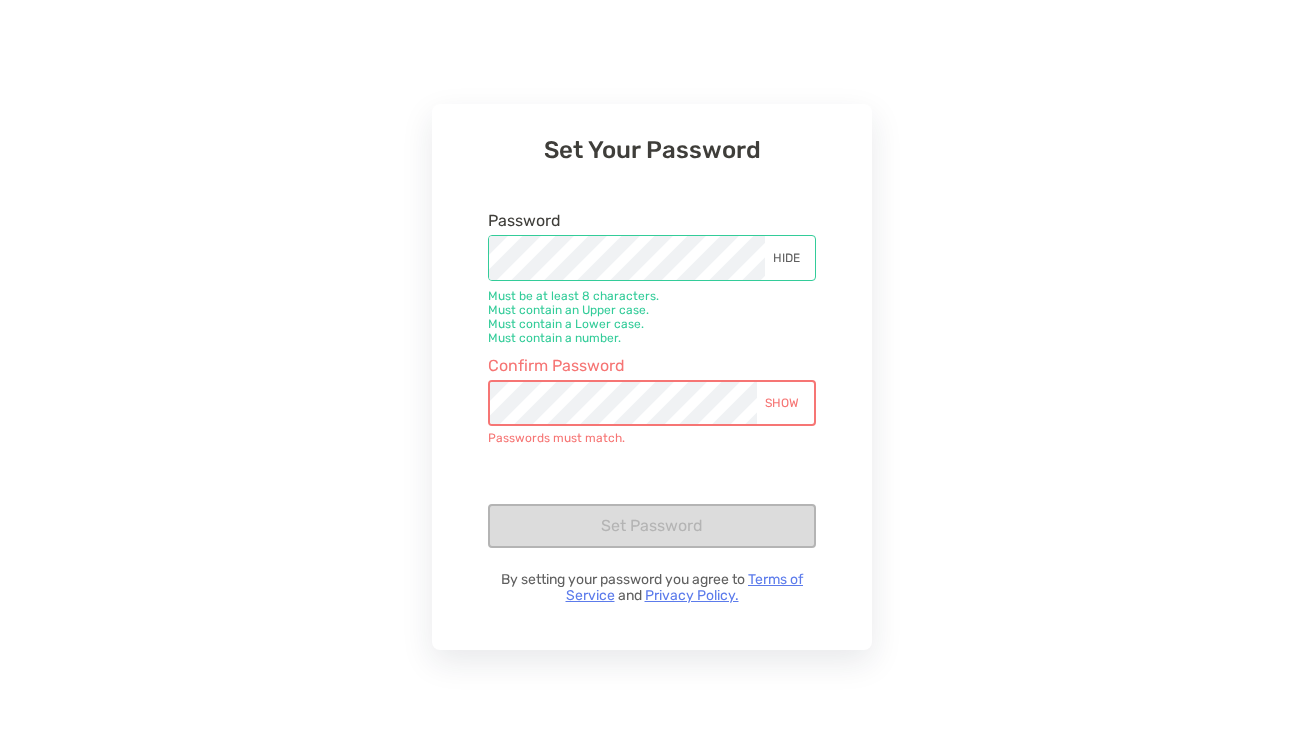 click on "SHOW" at bounding box center [785, 403] 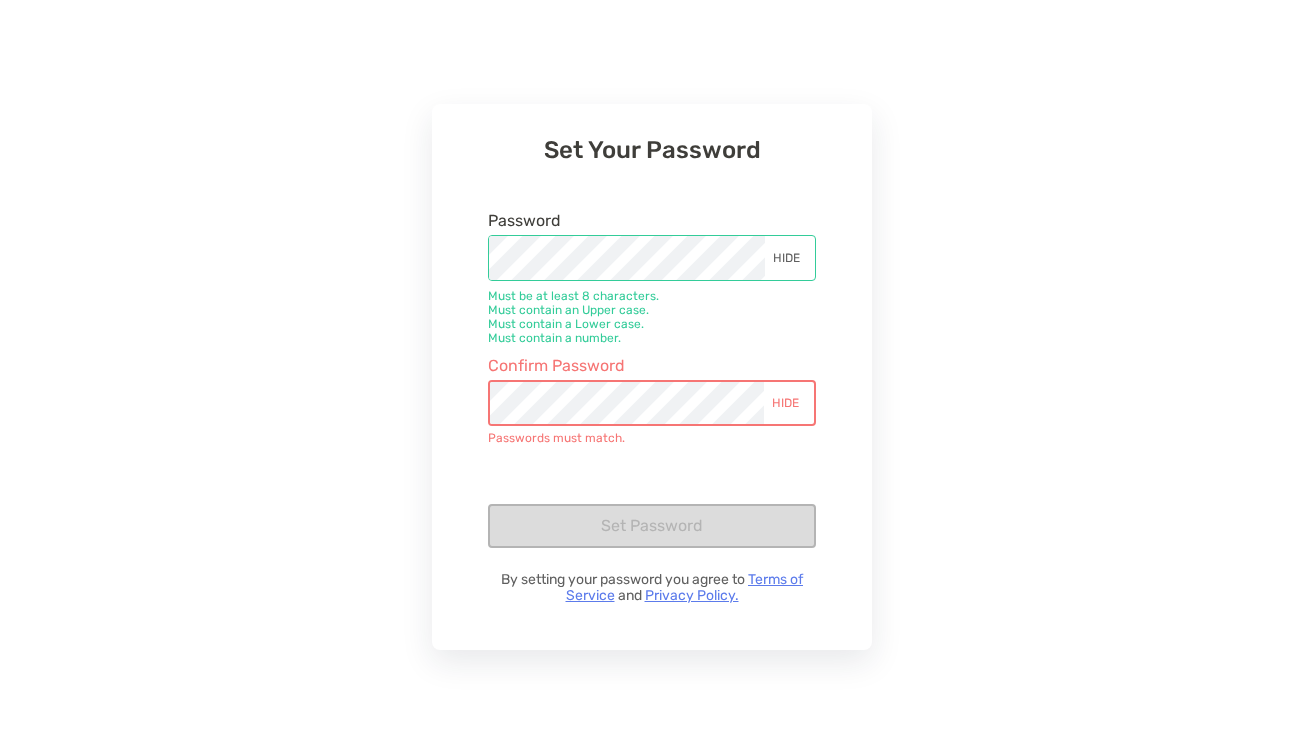 click on "Set Your Password Password HIDE Must be at least 8 characters. Must contain an Upper case. Must contain a Lower case. Must contain a number. Confirm Password HIDE Passwords must match. Set Password By setting your password you agree to Terms of Service and Privacy Policy." at bounding box center (652, 377) 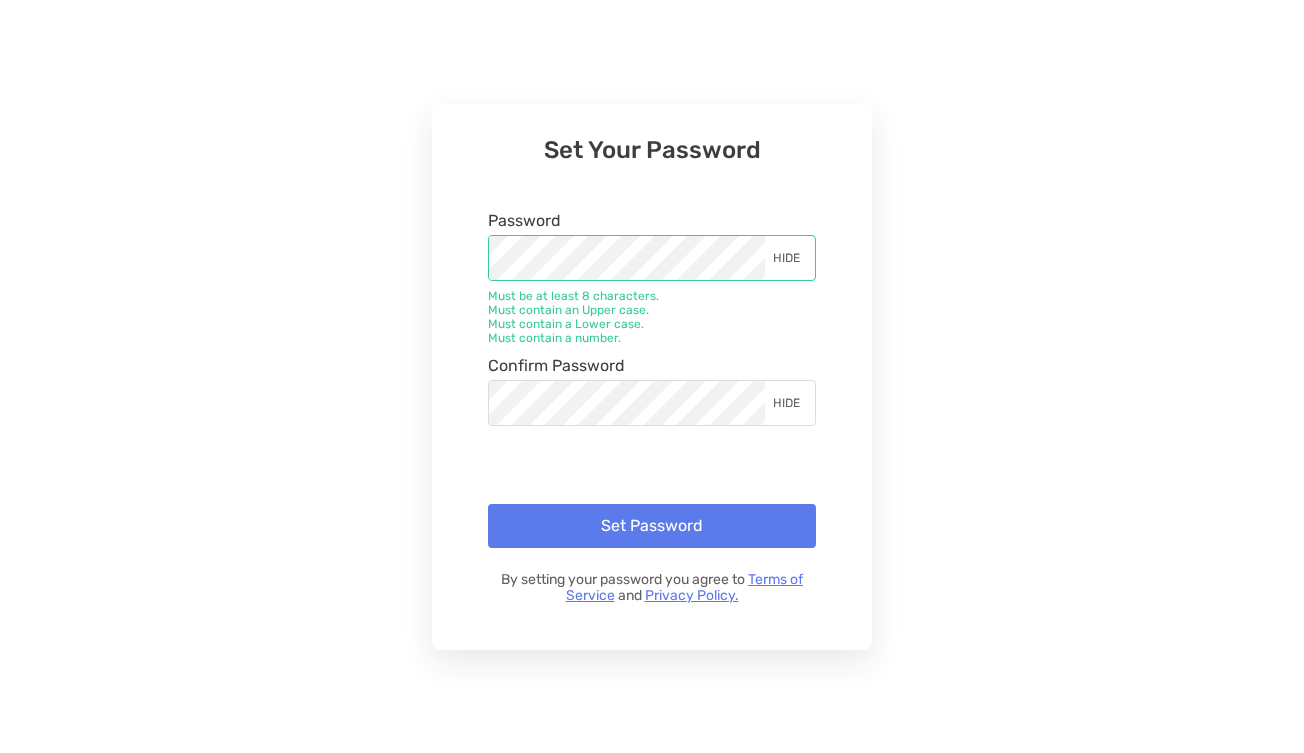 click on "Set Password" at bounding box center [652, 526] 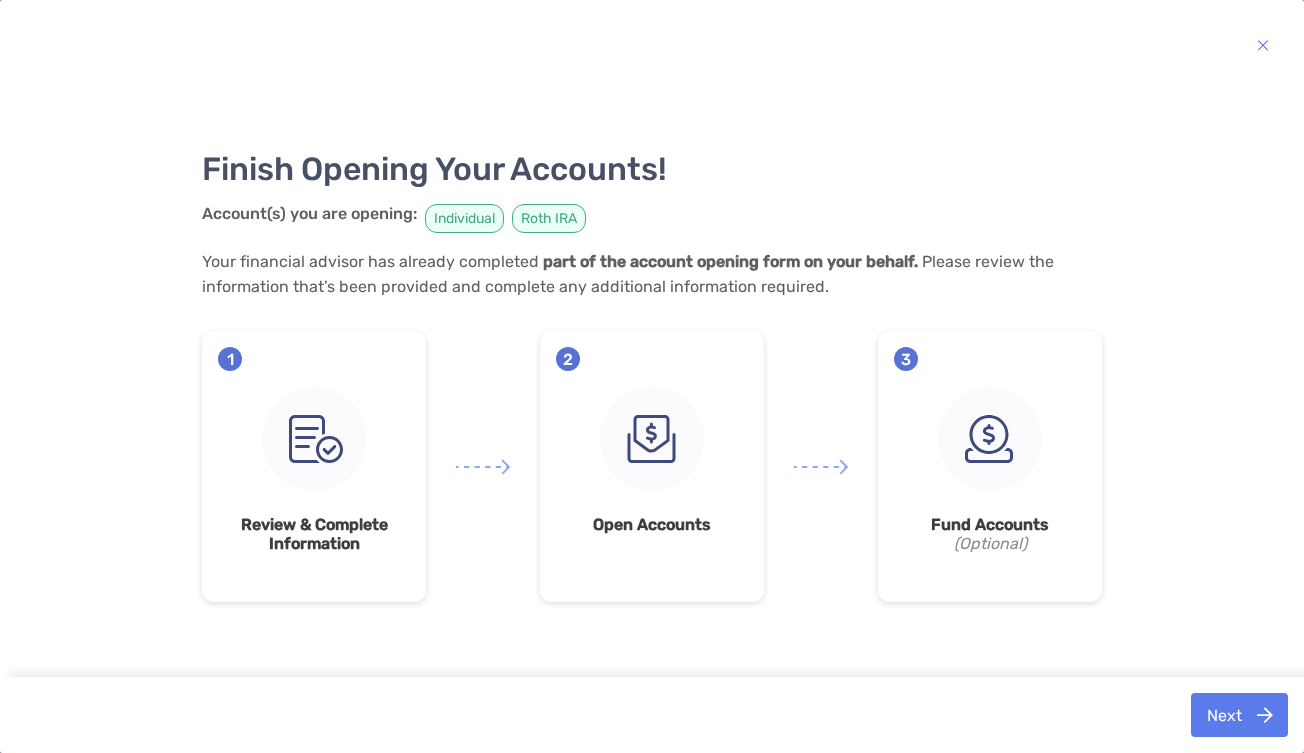 scroll, scrollTop: 0, scrollLeft: 0, axis: both 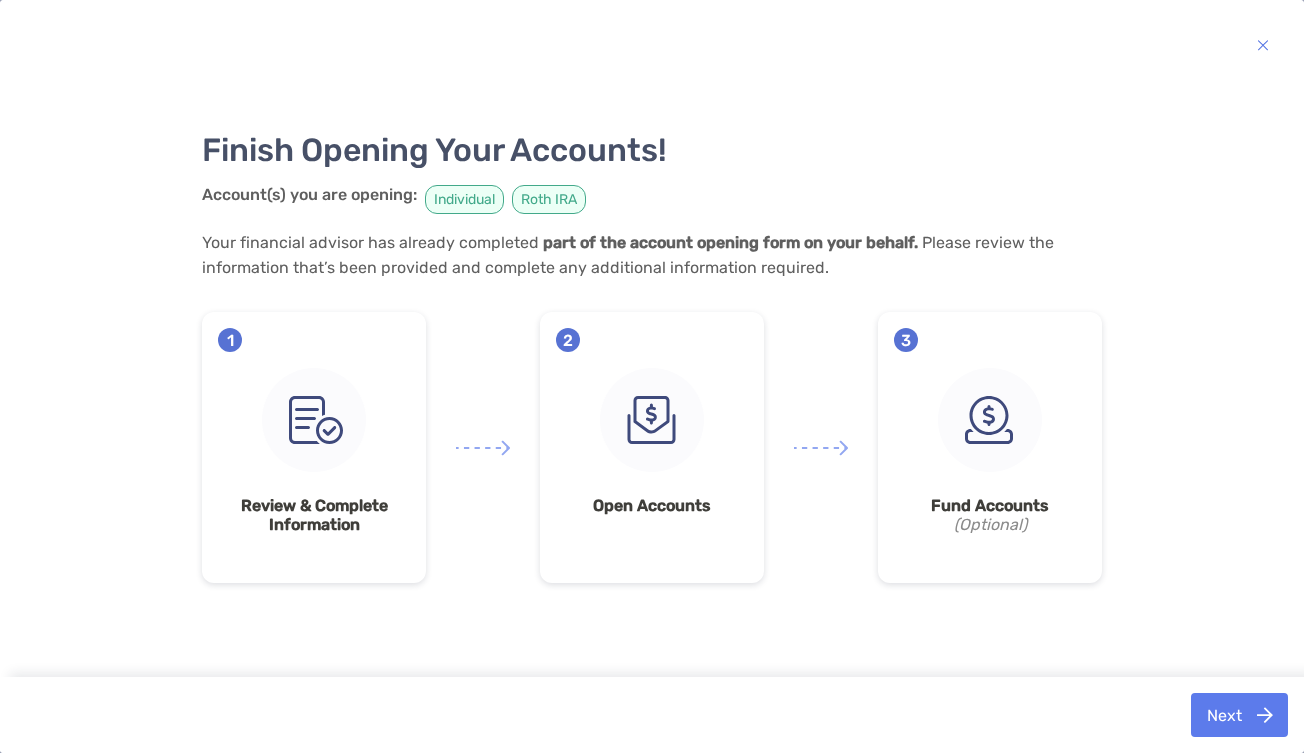 click at bounding box center [314, 420] 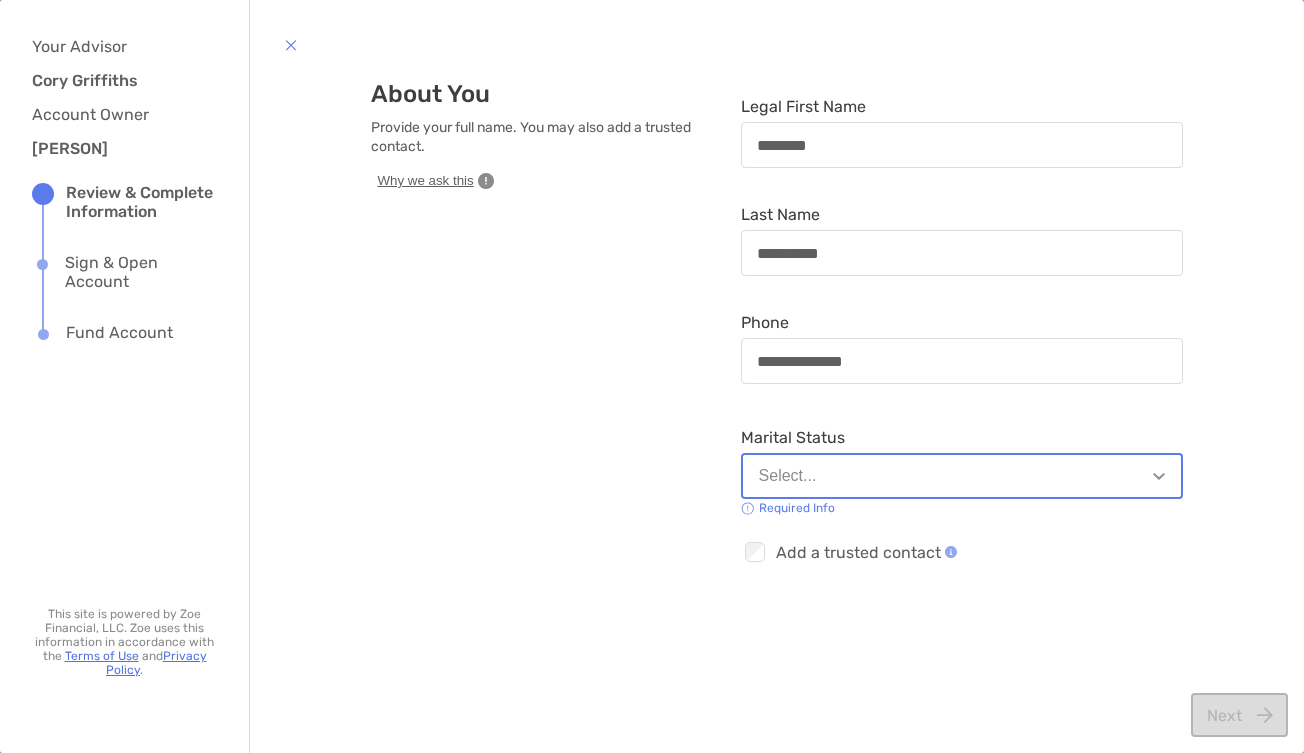 scroll, scrollTop: 0, scrollLeft: 0, axis: both 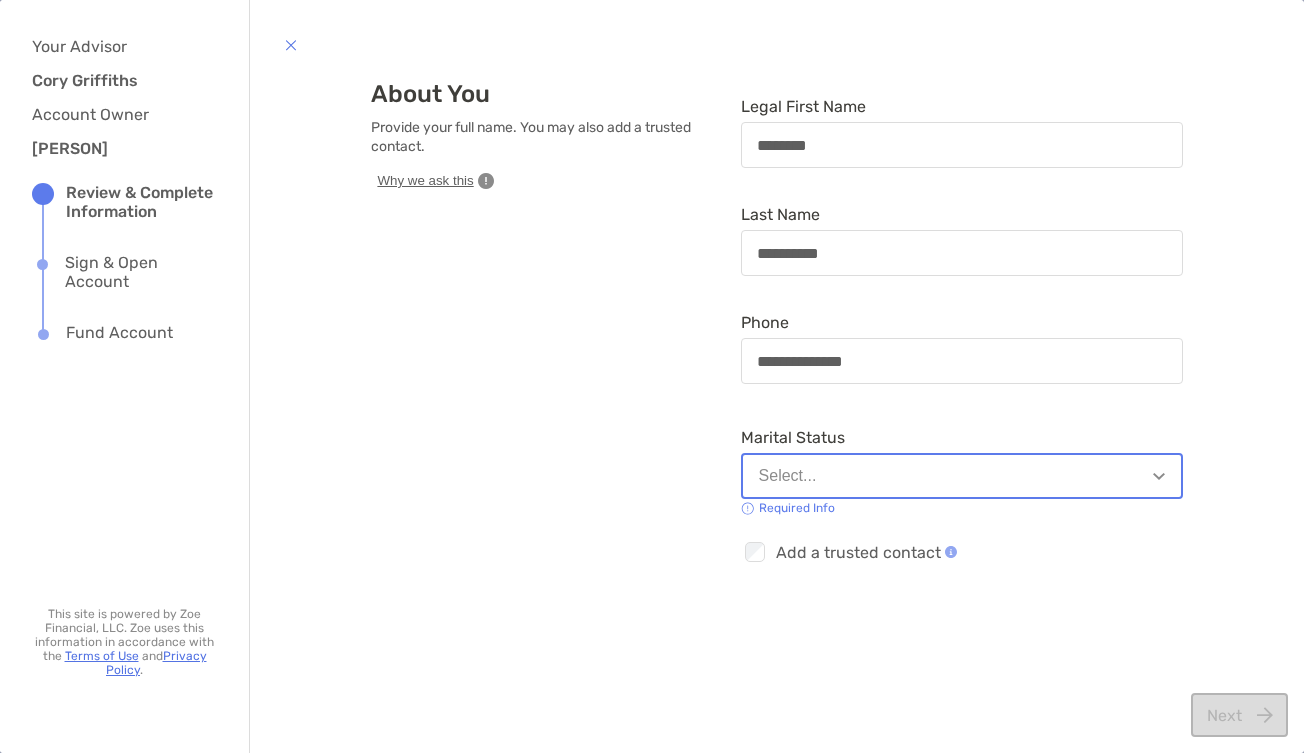 click on "Select..." at bounding box center [962, 476] 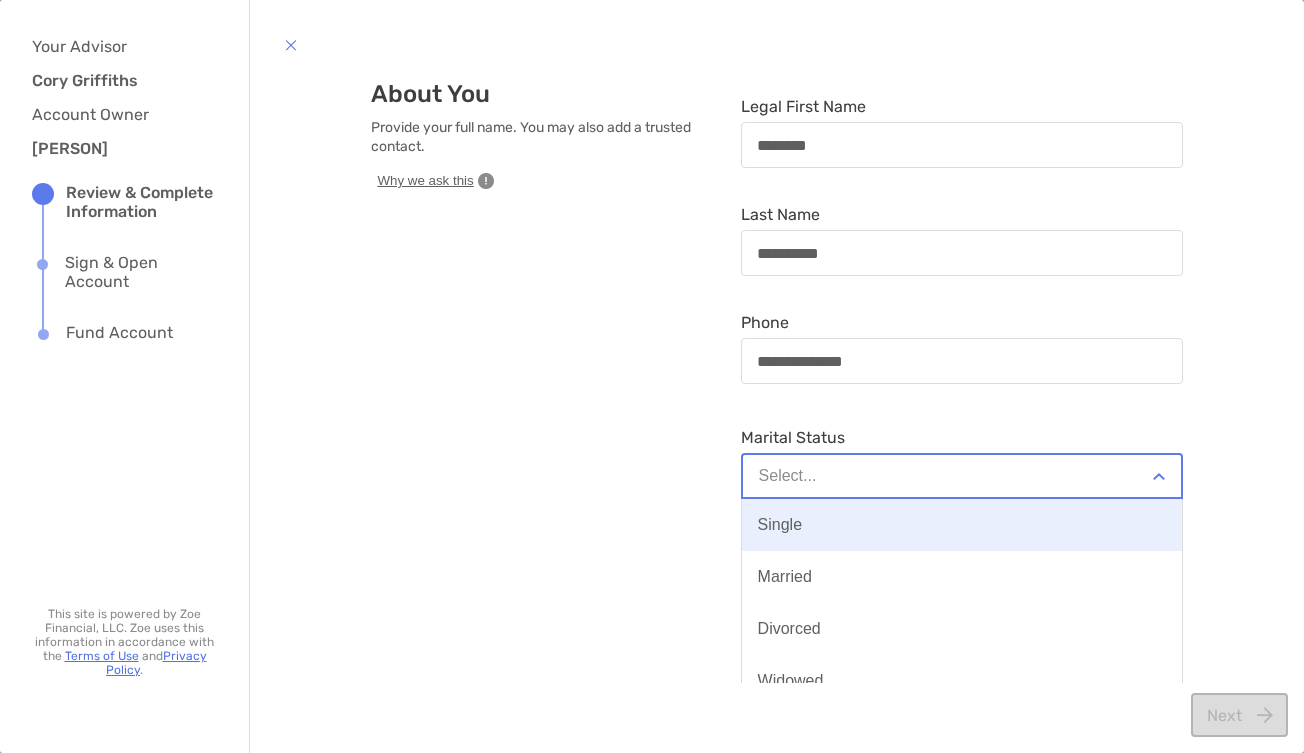 click on "Single" at bounding box center [780, 525] 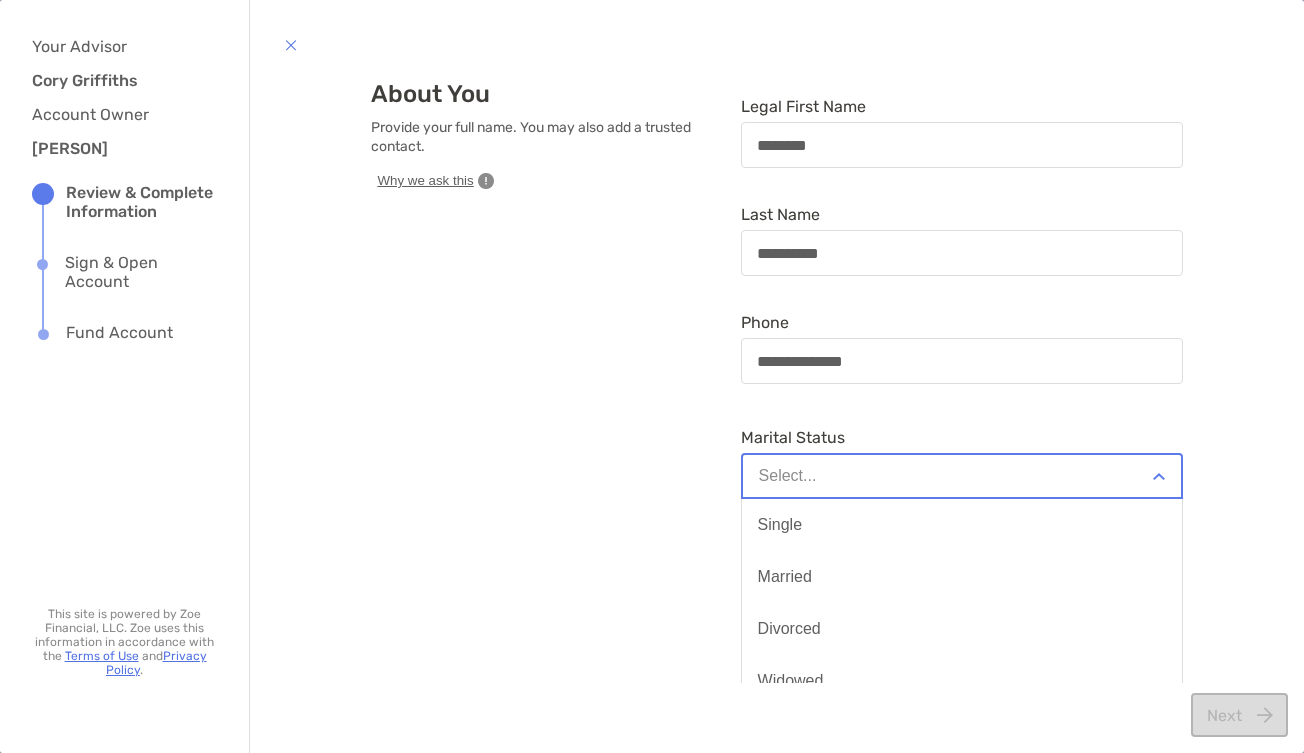 type on "**********" 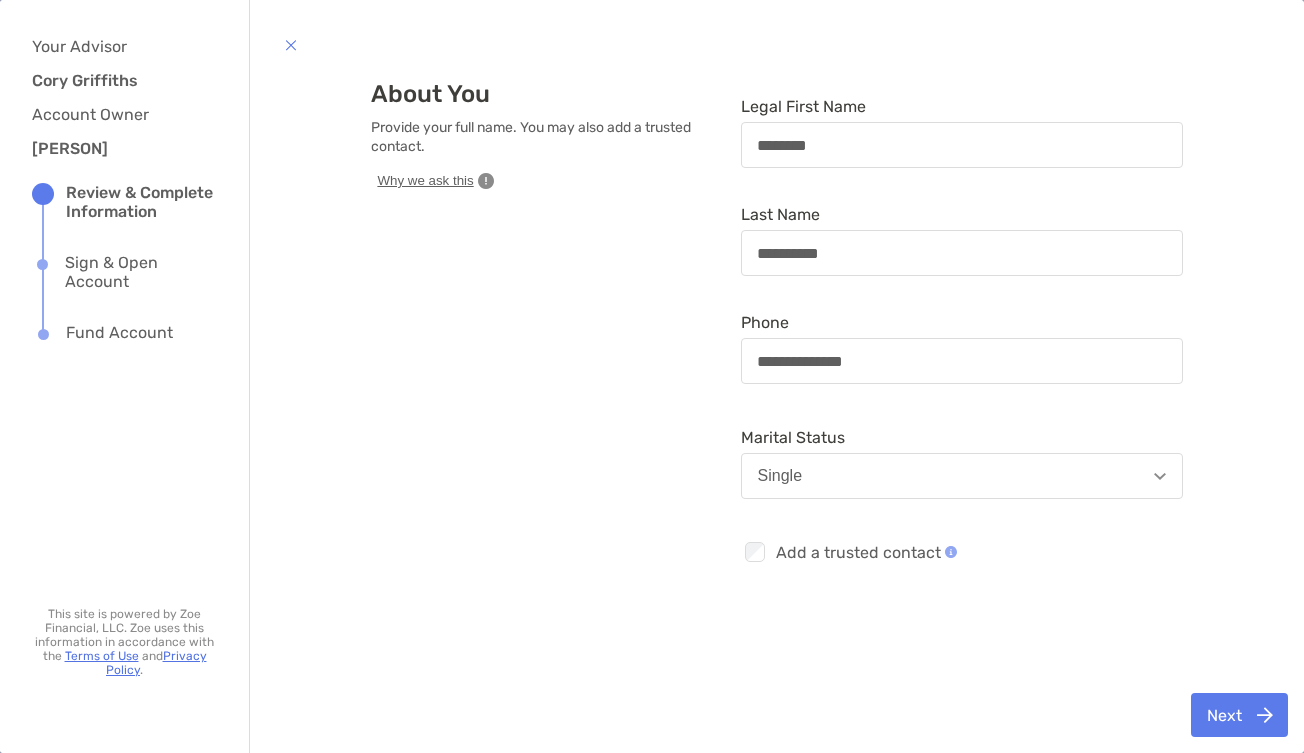 click on "Next" at bounding box center (1239, 715) 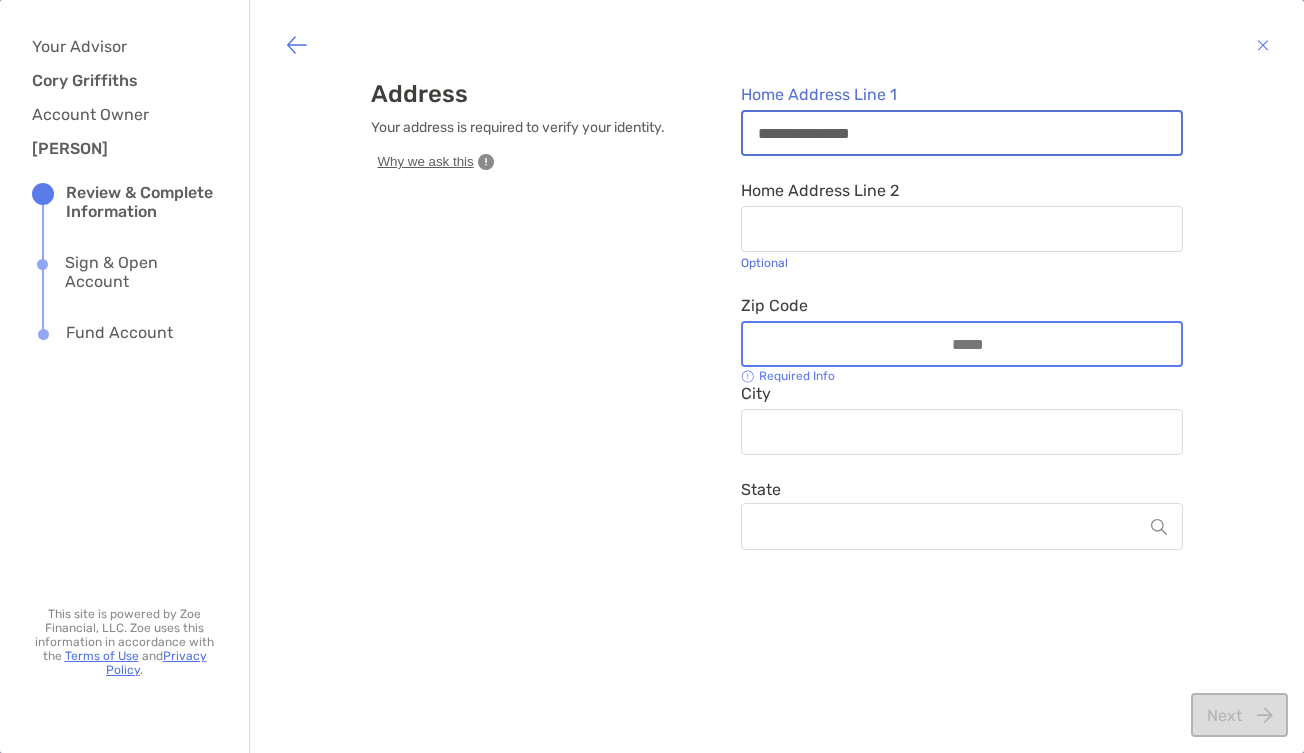 type on "**********" 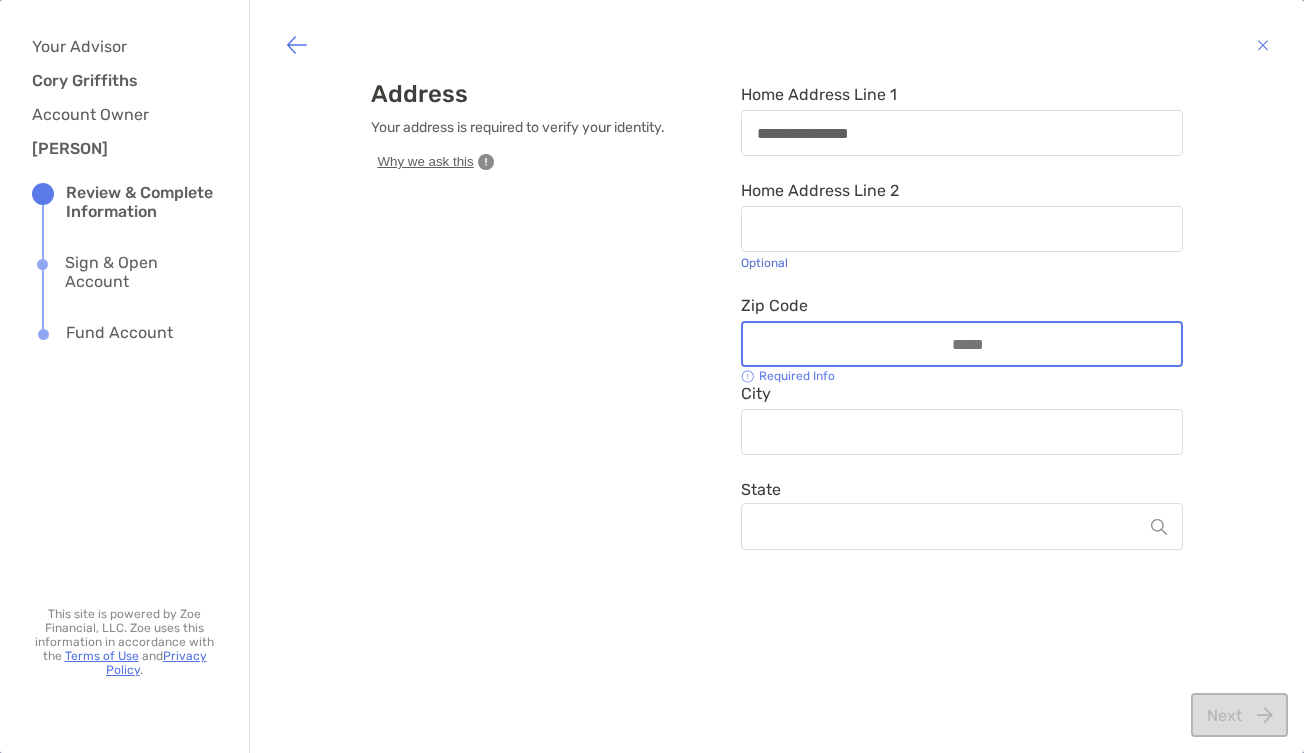 click at bounding box center [962, 344] 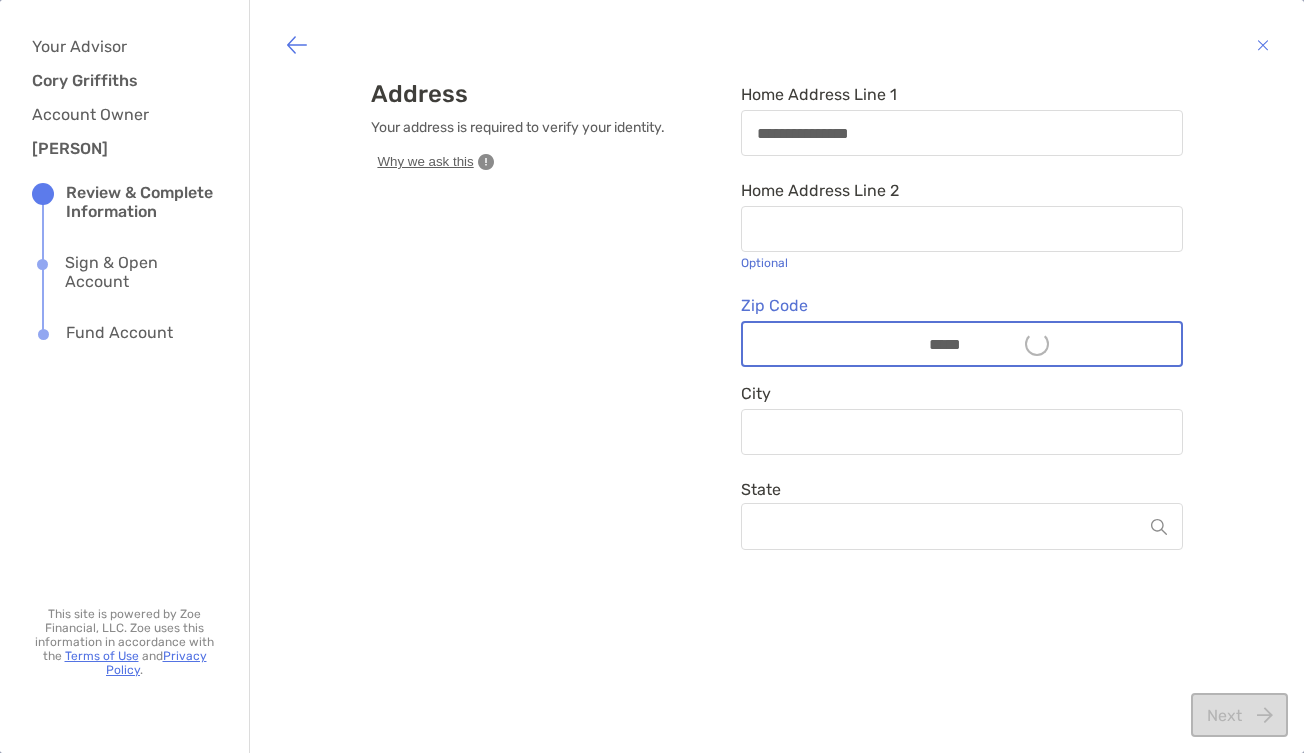 type on "*****" 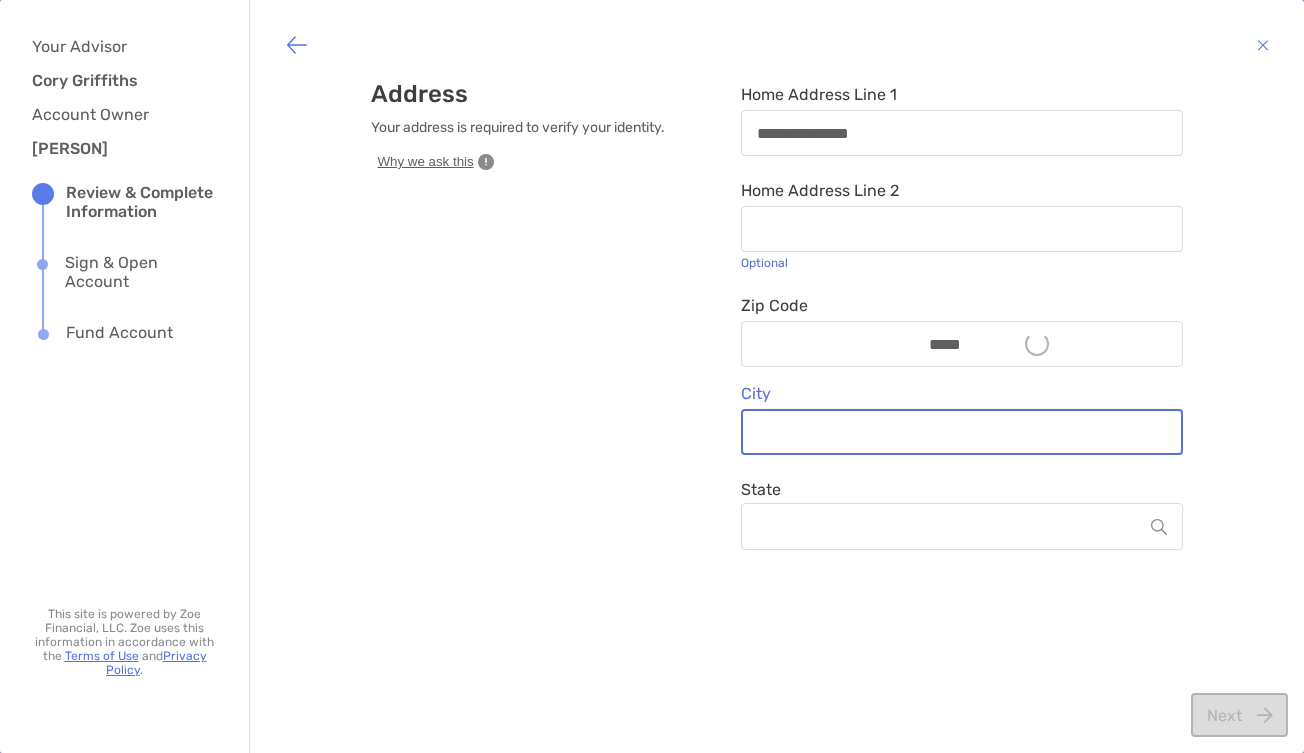 type on "*********" 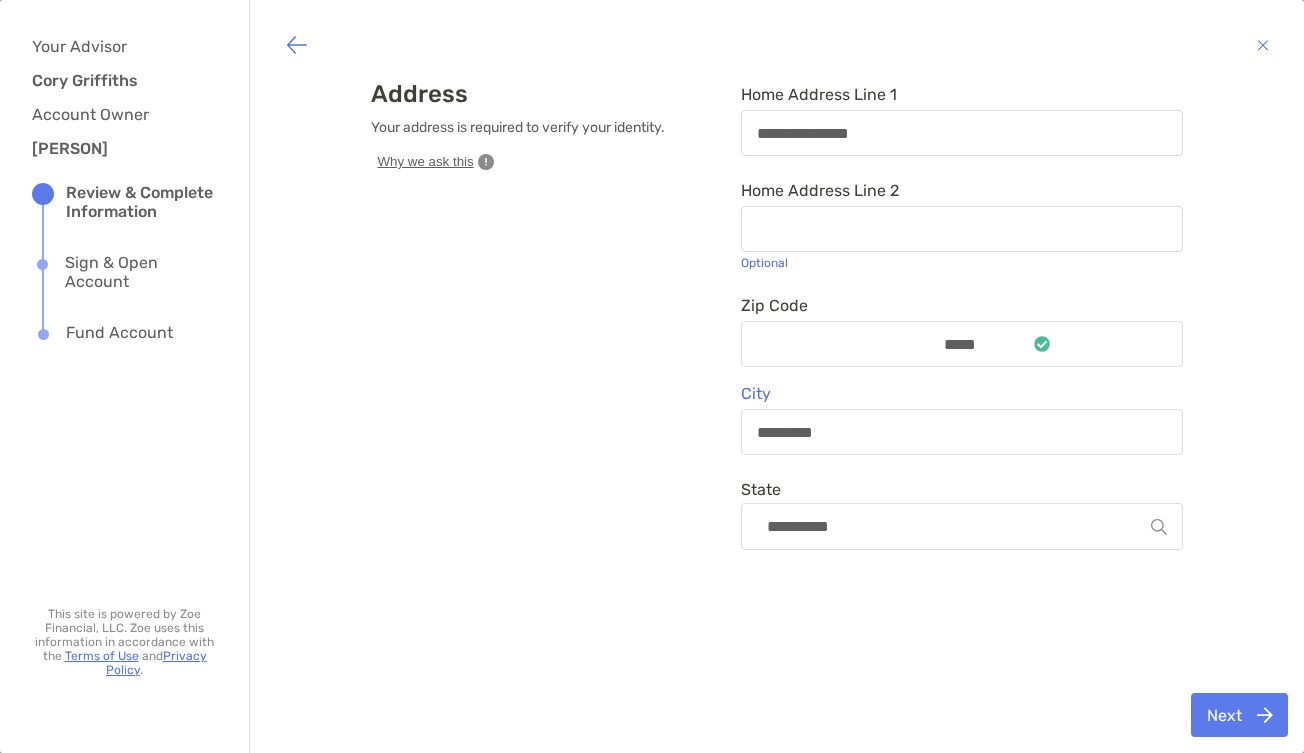 click on "Next" at bounding box center [1239, 715] 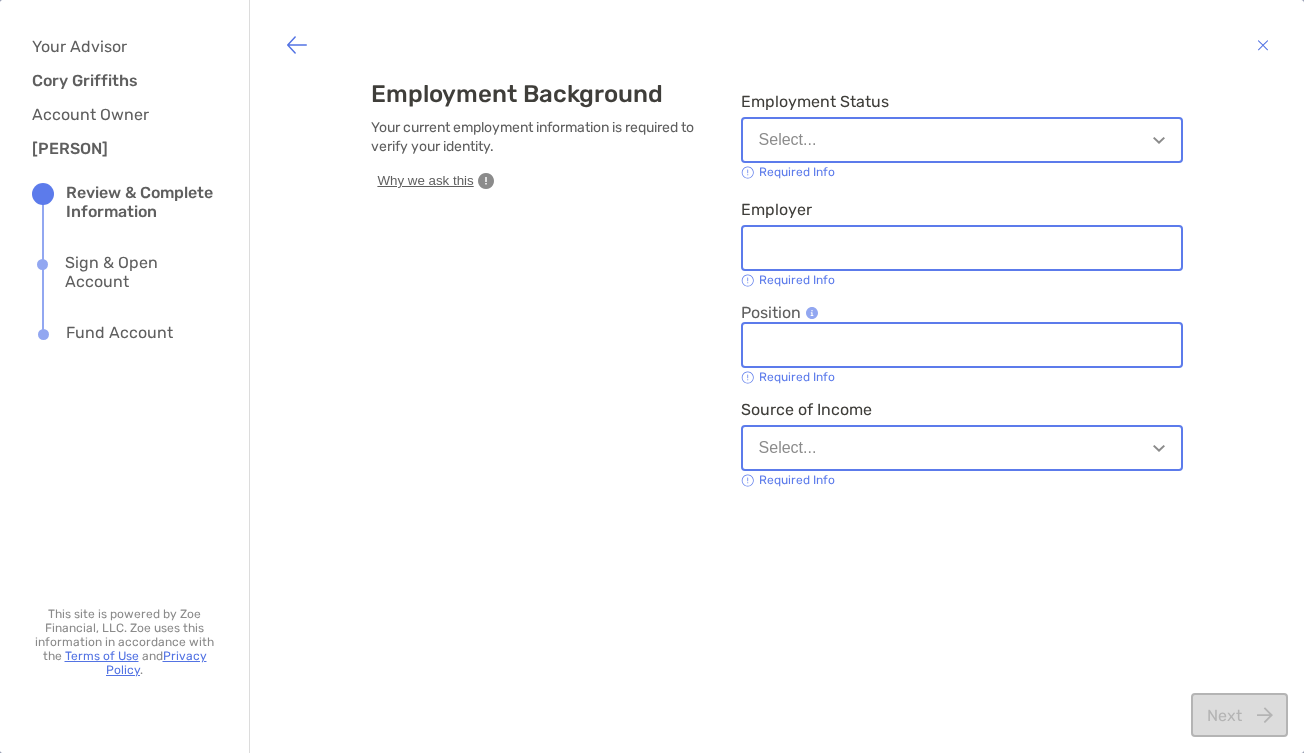 click on "Employment Status Select... Required Info Employer Required Info Position Required Info Source of Income Select... Required Info" at bounding box center (962, 285) 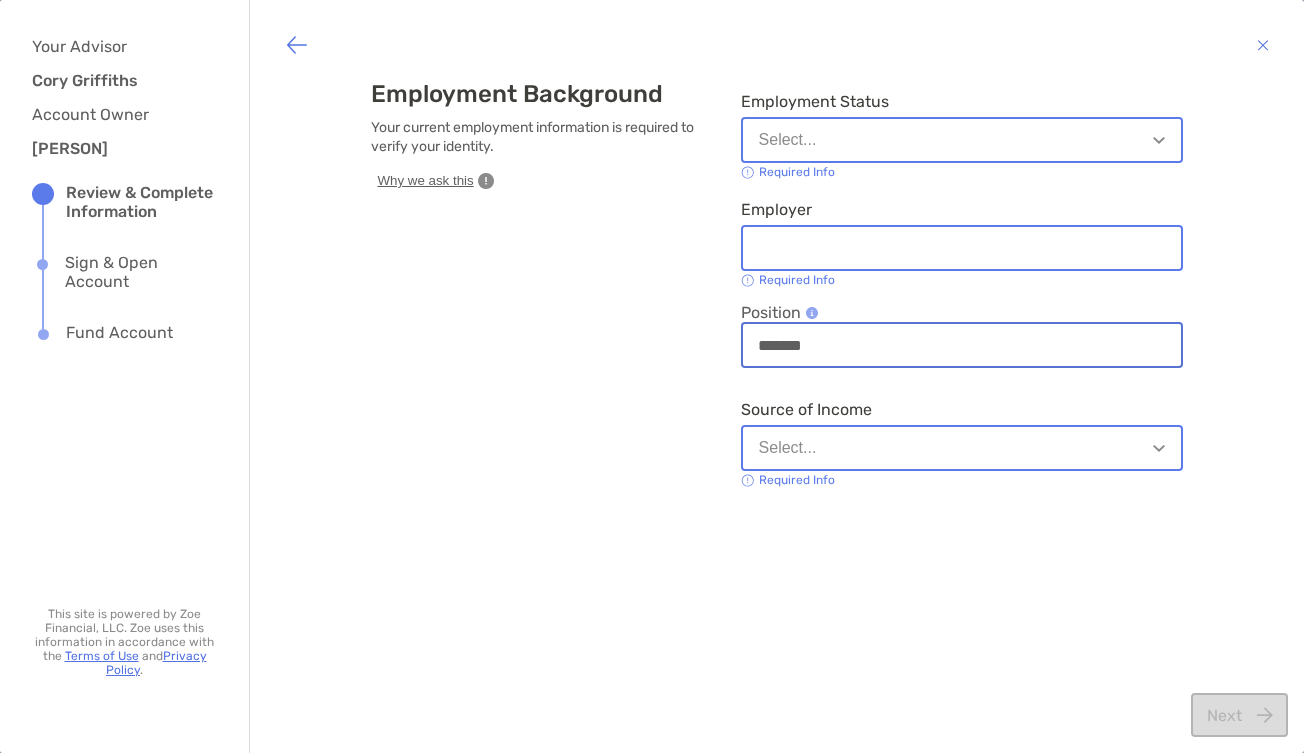 type on "*******" 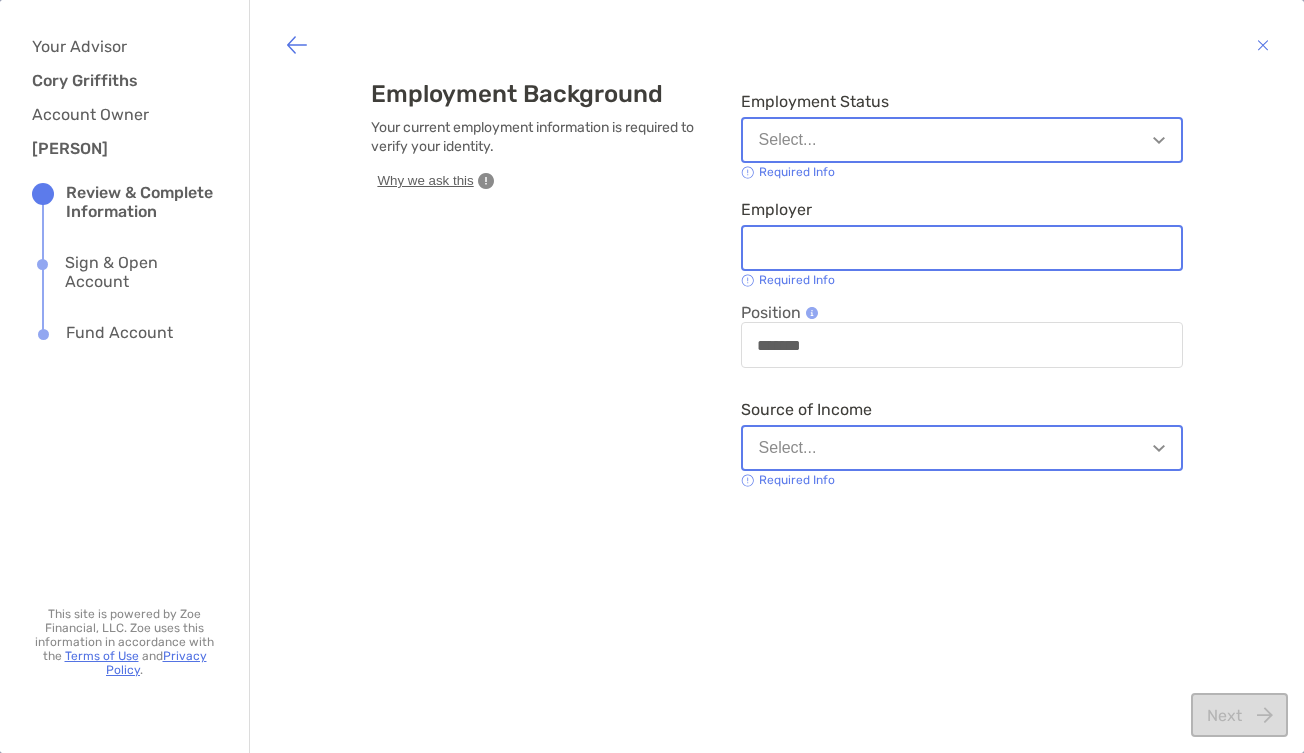 click on "Employer" at bounding box center [962, 248] 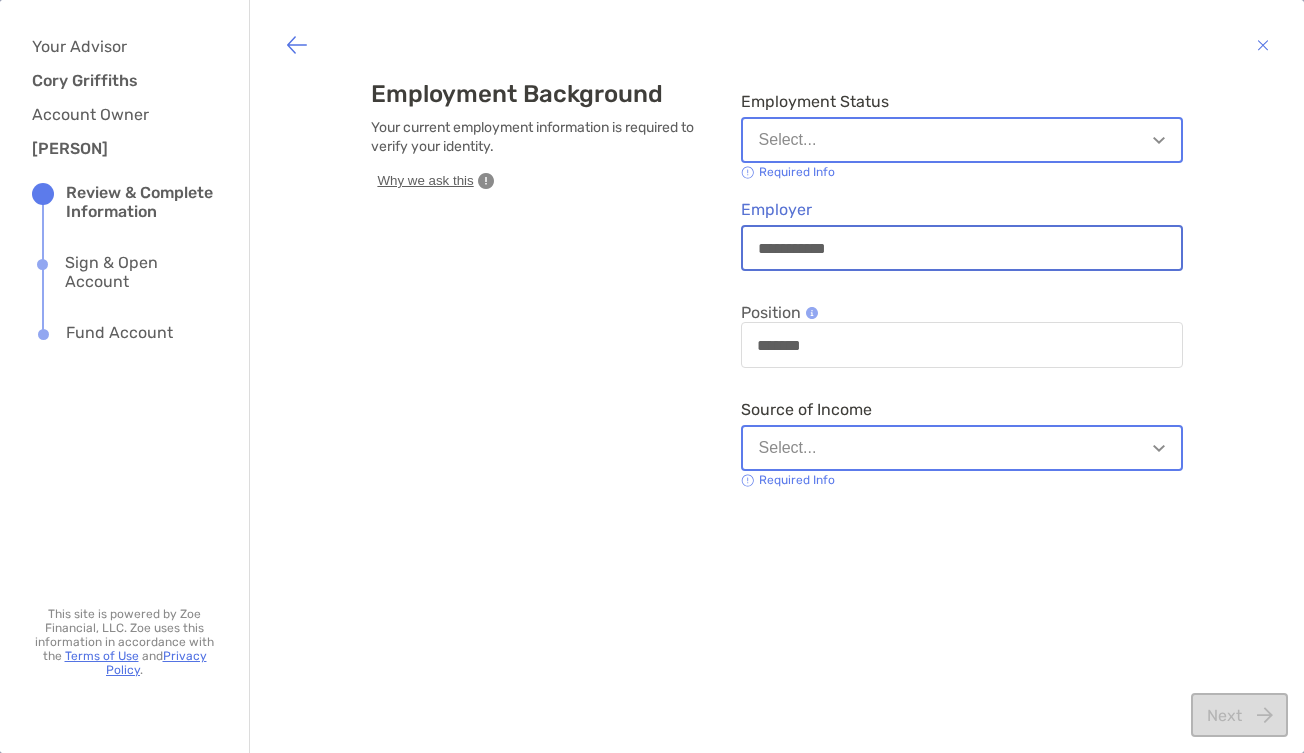 type on "**********" 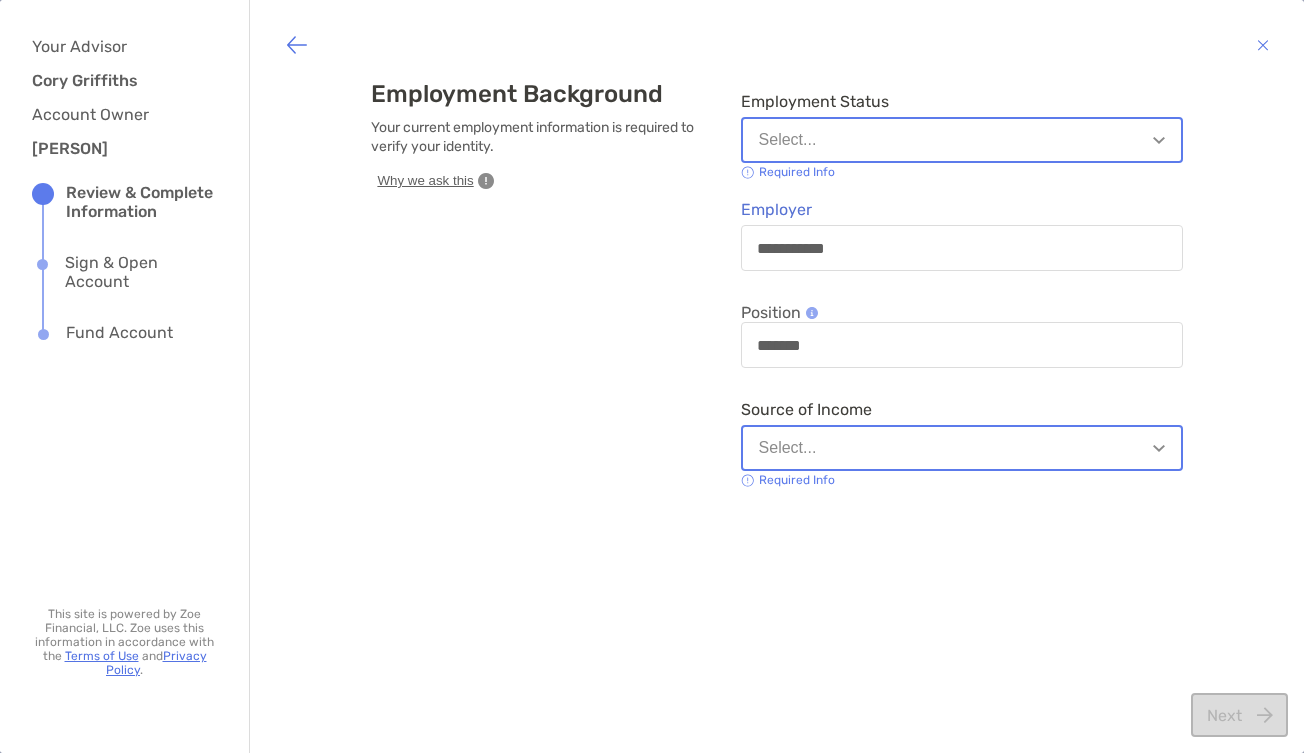 click on "Employment Status Select..." at bounding box center [962, 127] 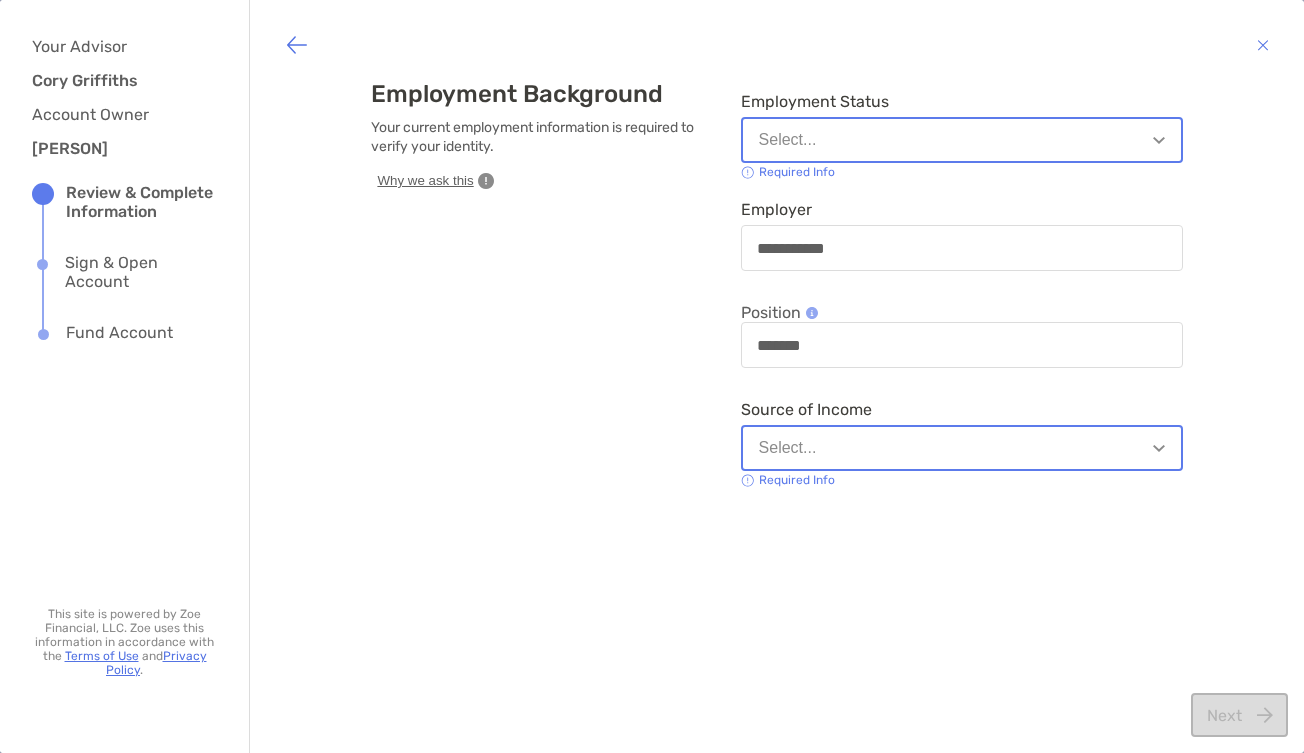 click on "Select..." at bounding box center [962, 140] 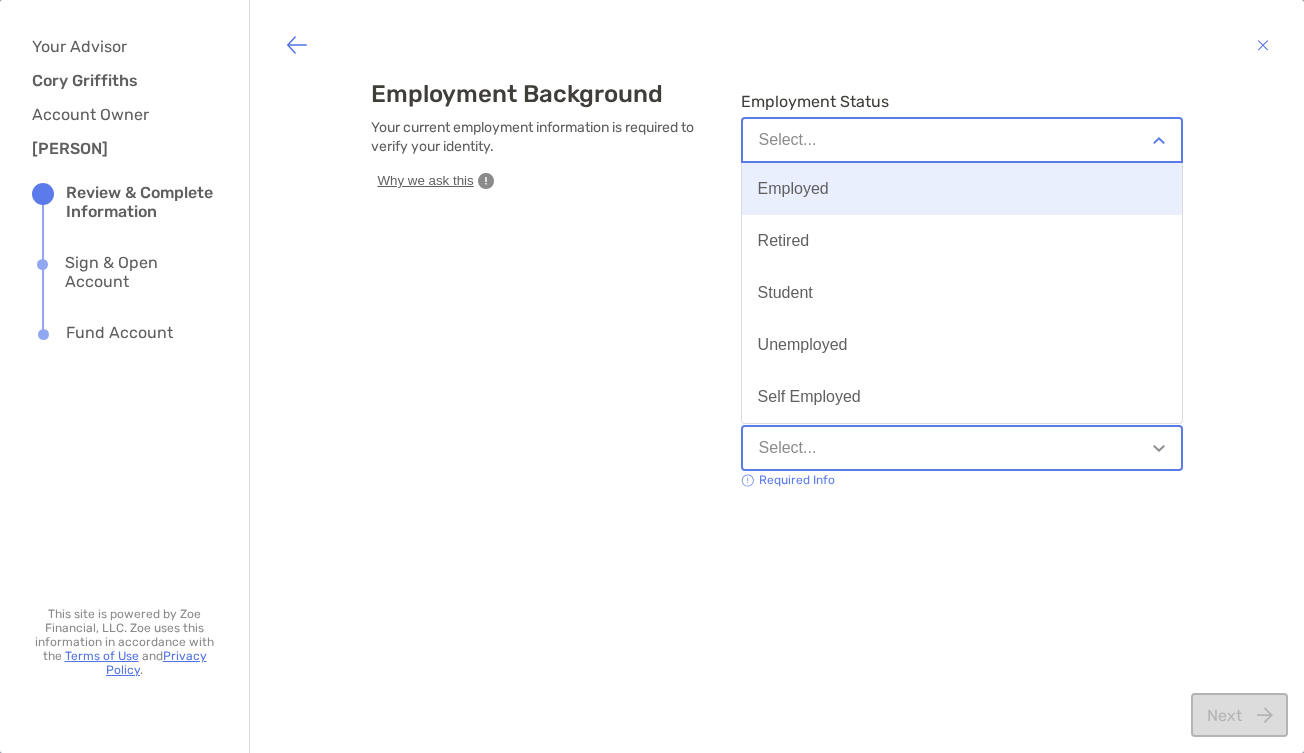 click on "Employed" at bounding box center [962, 189] 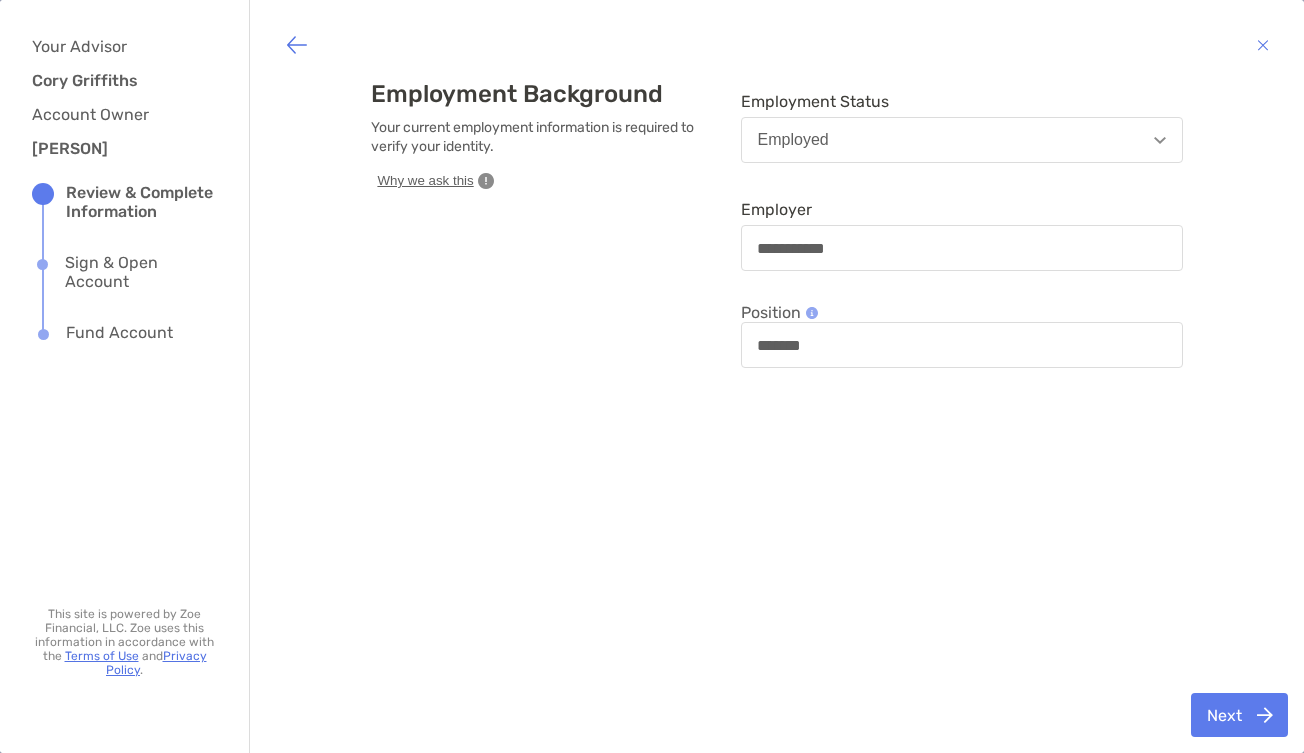 click on "Next" at bounding box center (1239, 715) 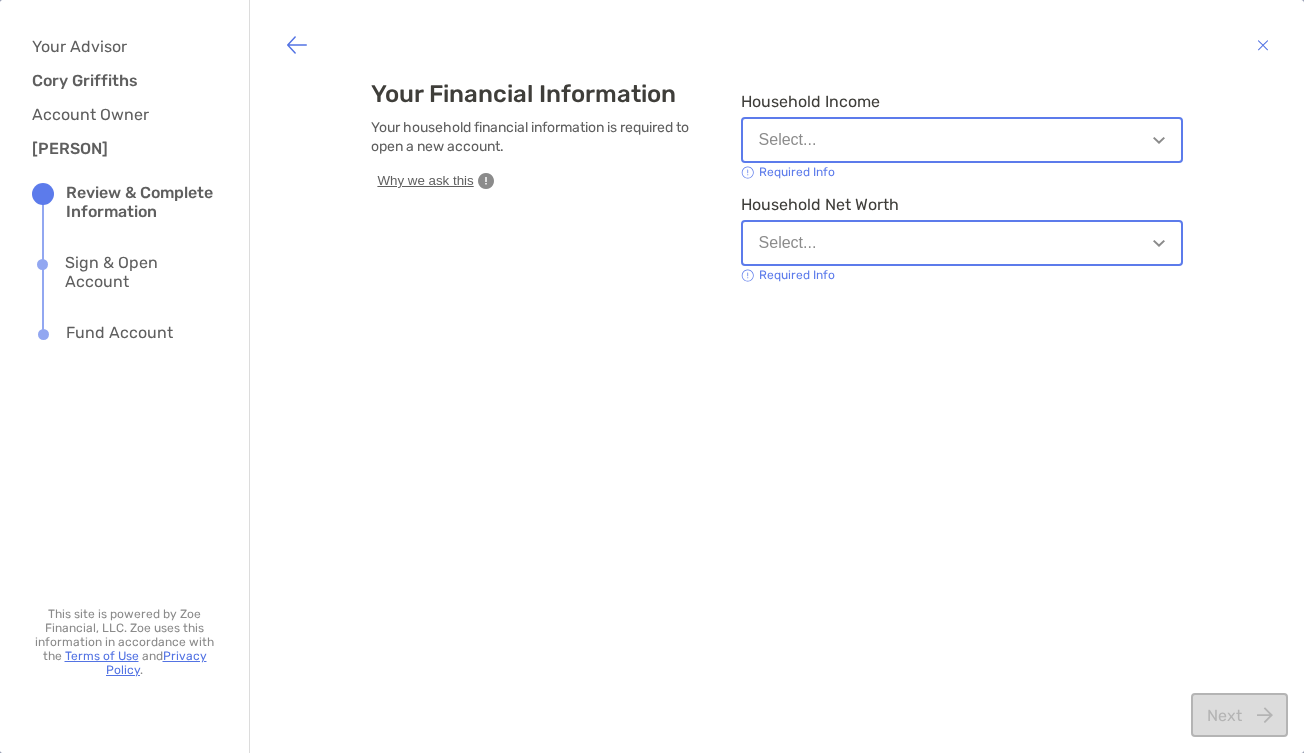 click on "Select..." at bounding box center (962, 140) 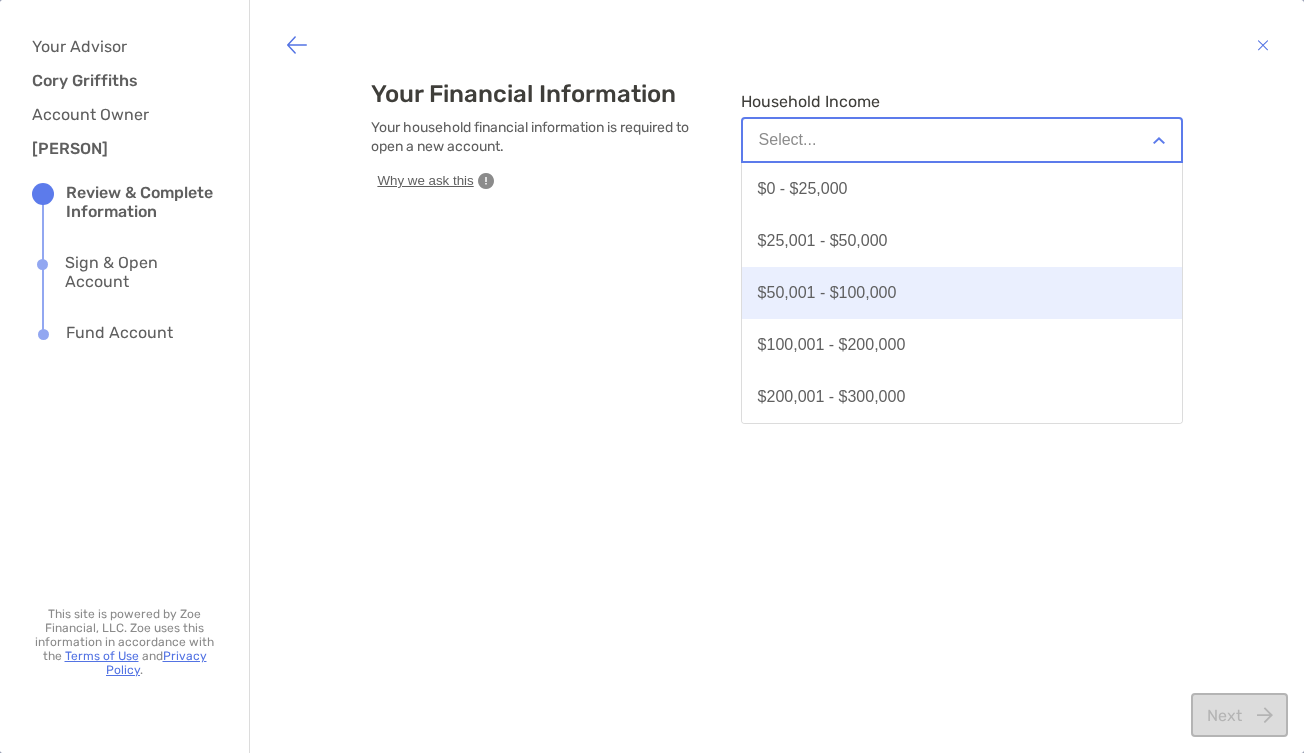 click on "$50,001 - $100,000" at bounding box center [962, 293] 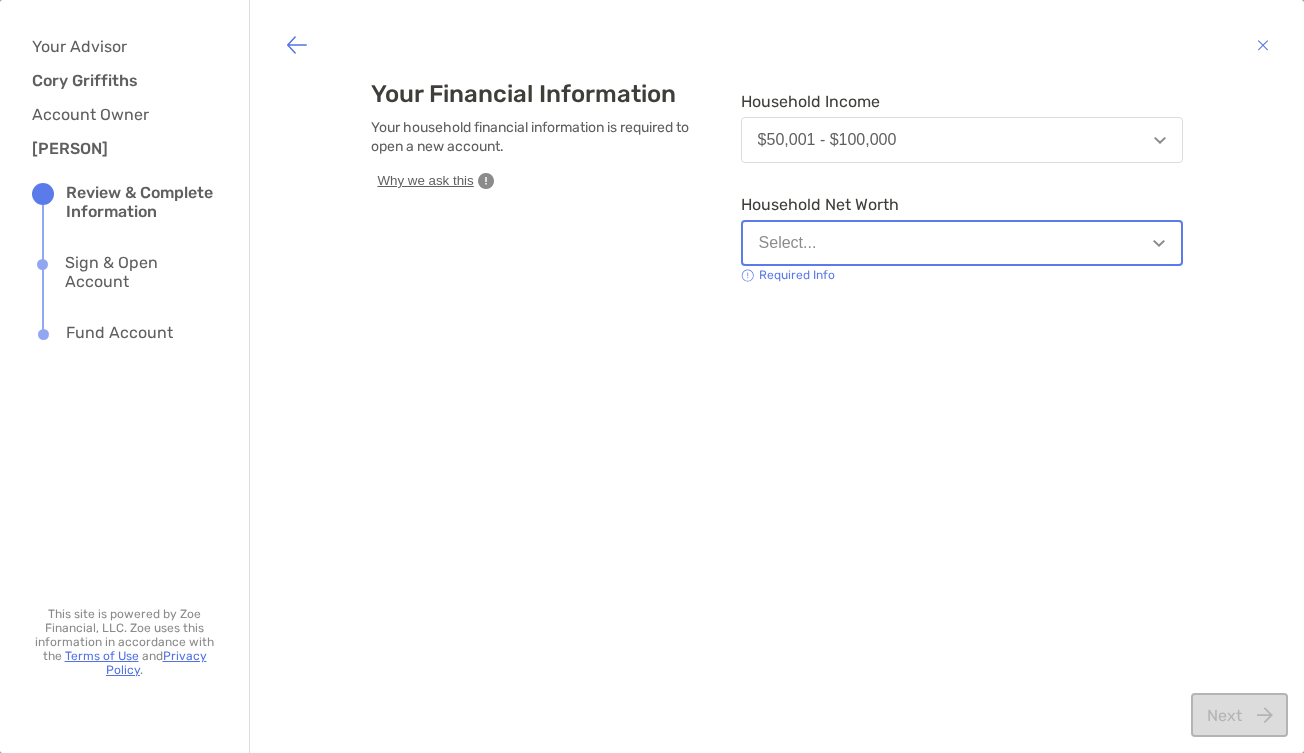 click on "Select..." at bounding box center (962, 243) 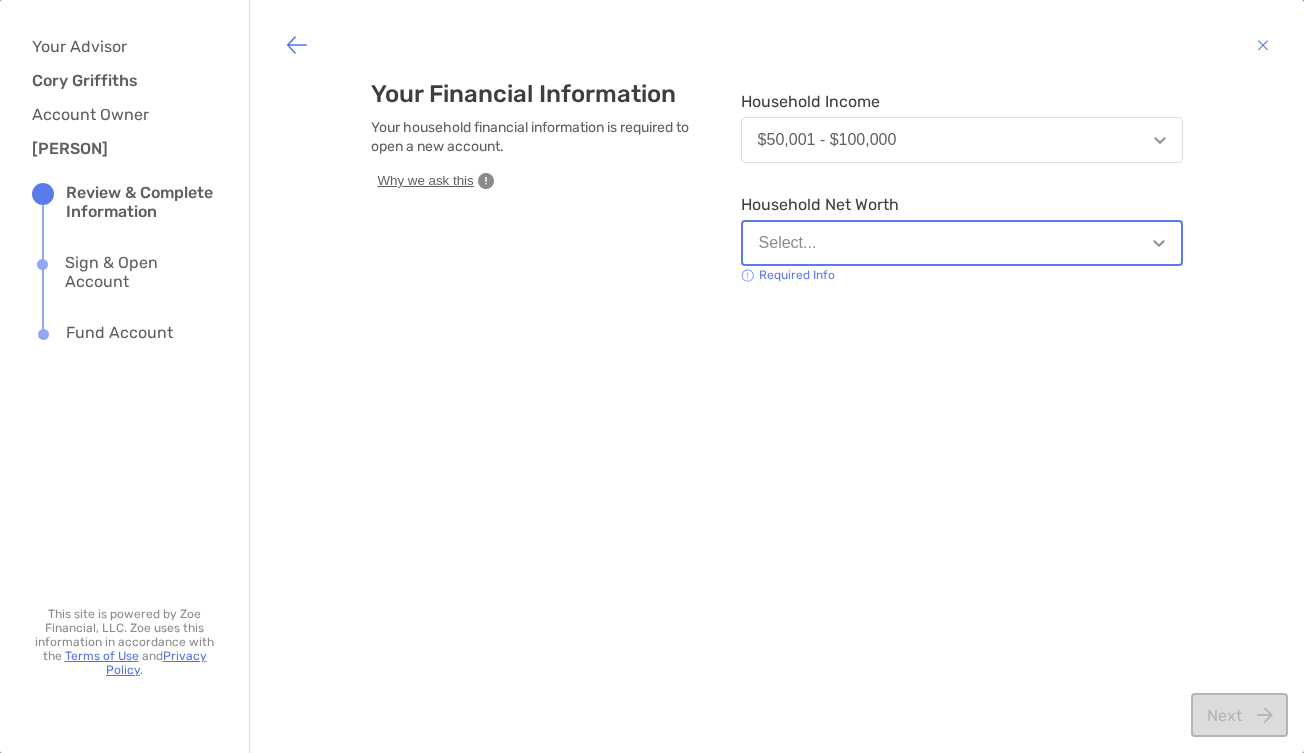 click on "Your Financial Information Your household financial information is required to open a new account. Why we ask this Household Income $50,001 - $100,000 Household Net Worth Select... Required Info" at bounding box center [776, 183] 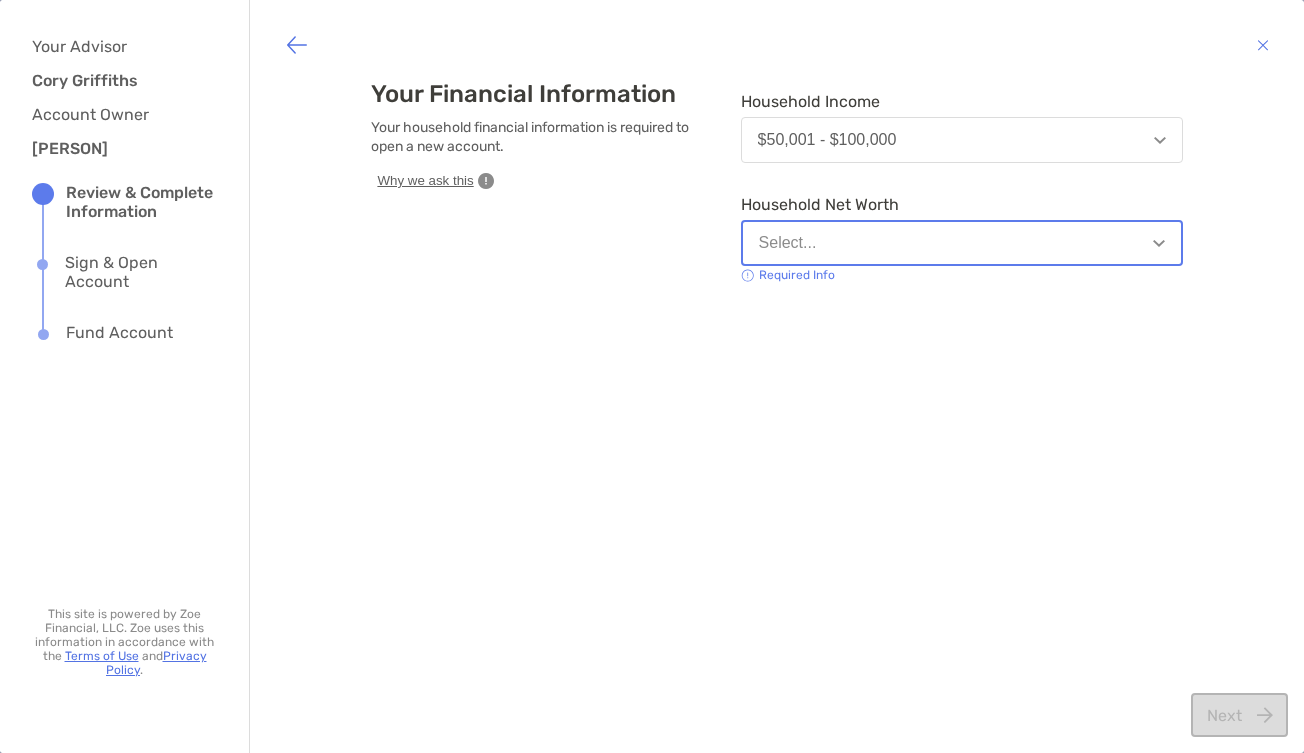 click on "Select..." at bounding box center (962, 243) 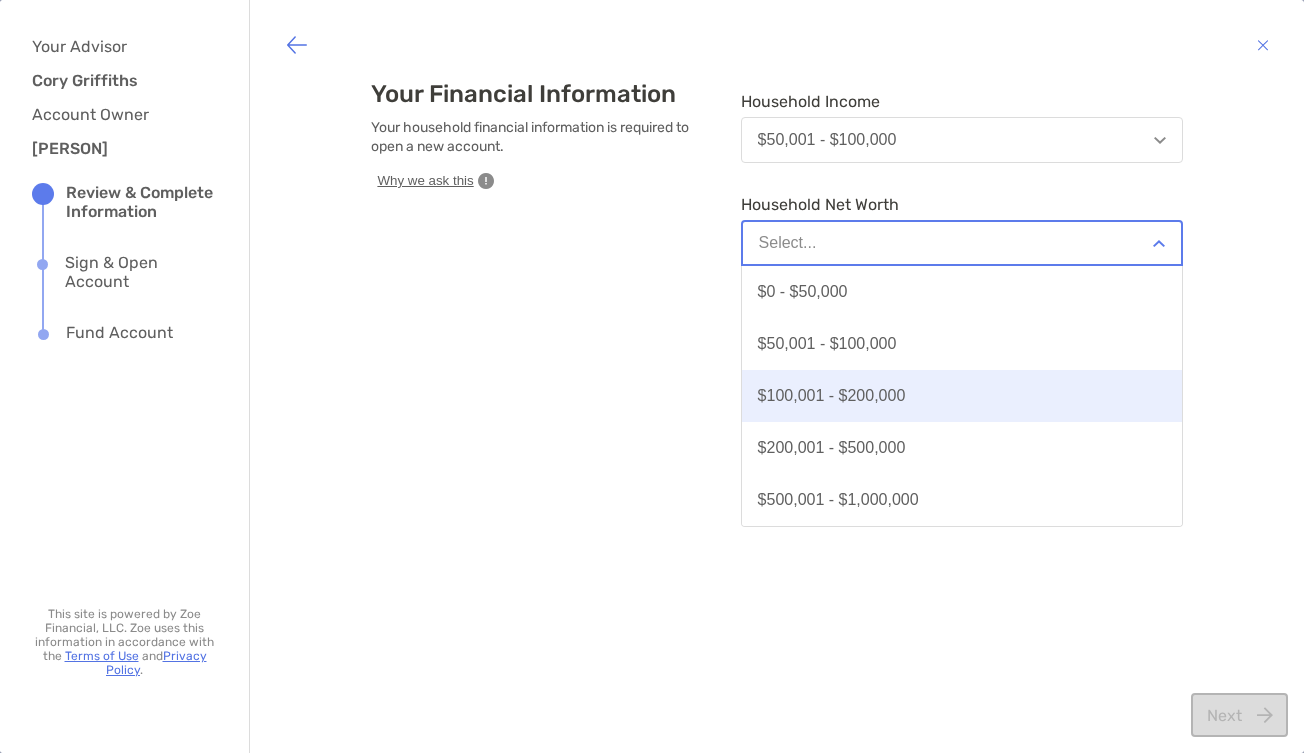 click on "$100,001 - $200,000" at bounding box center (962, 396) 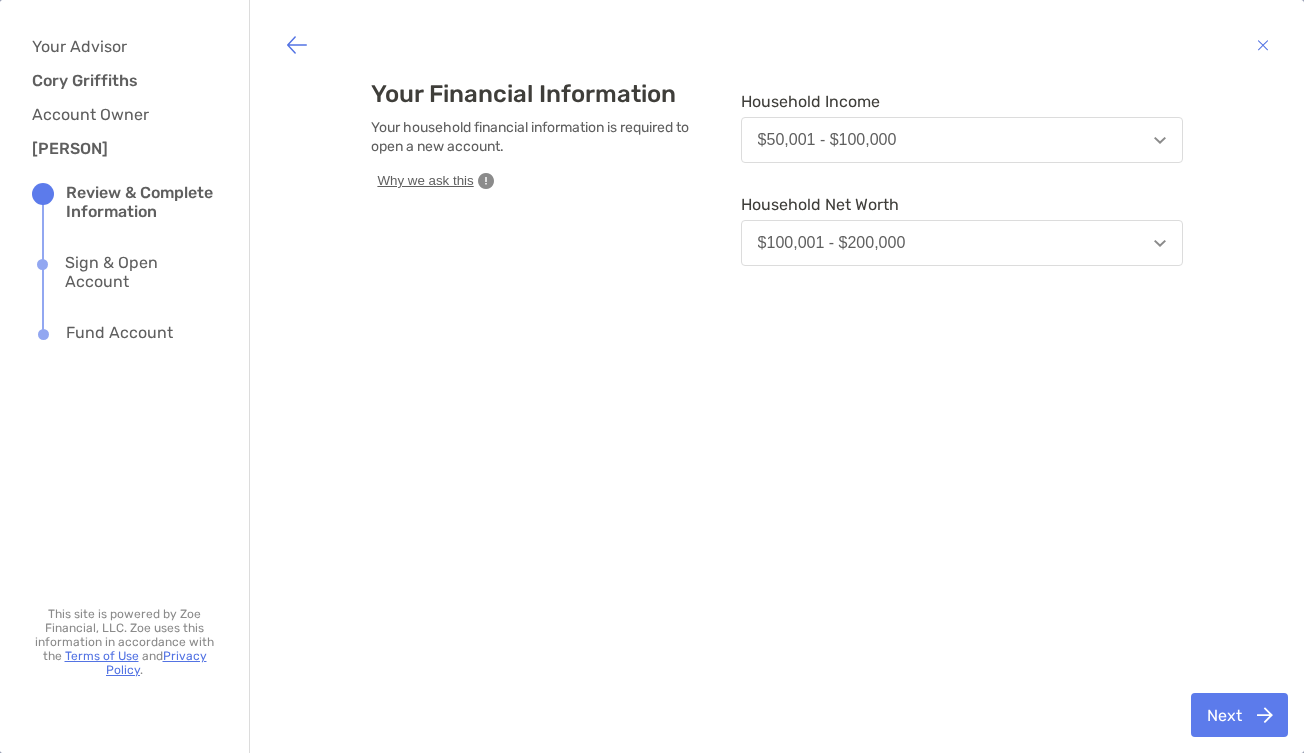 click on "Next" at bounding box center (1239, 715) 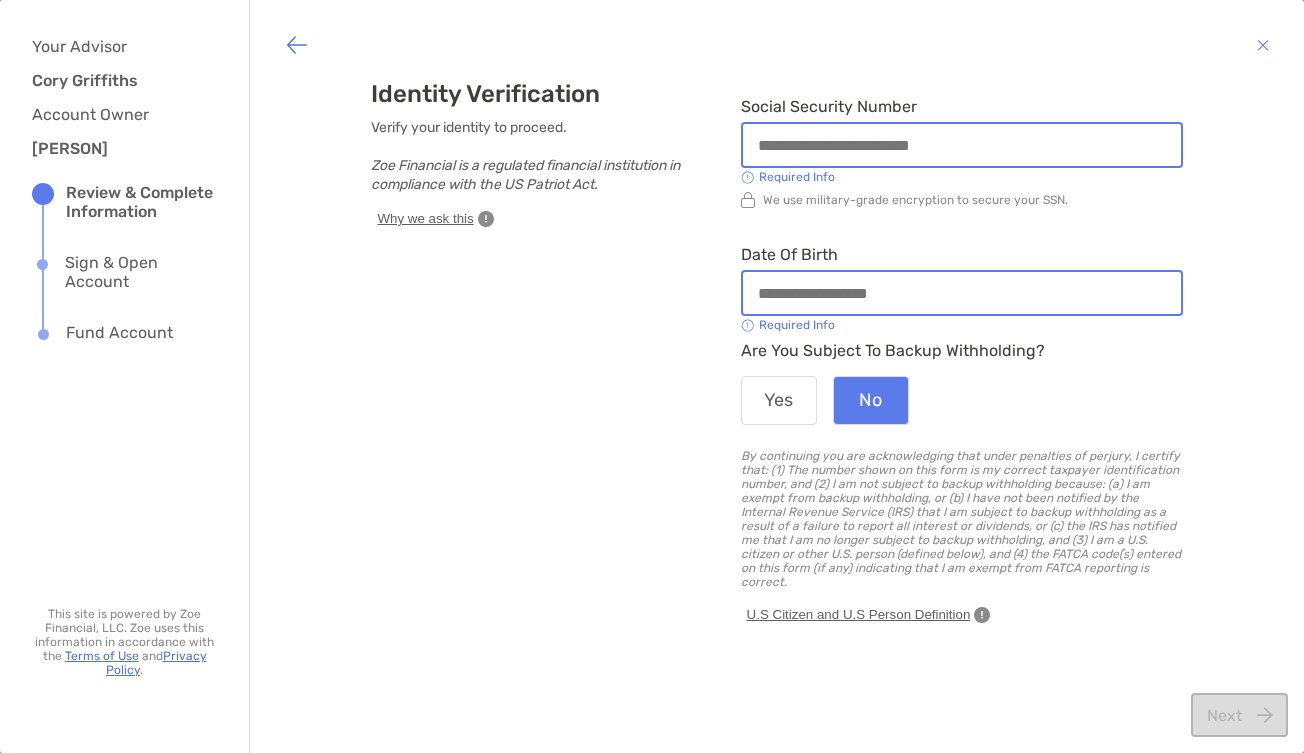 click on "Social Security Number" at bounding box center [962, 145] 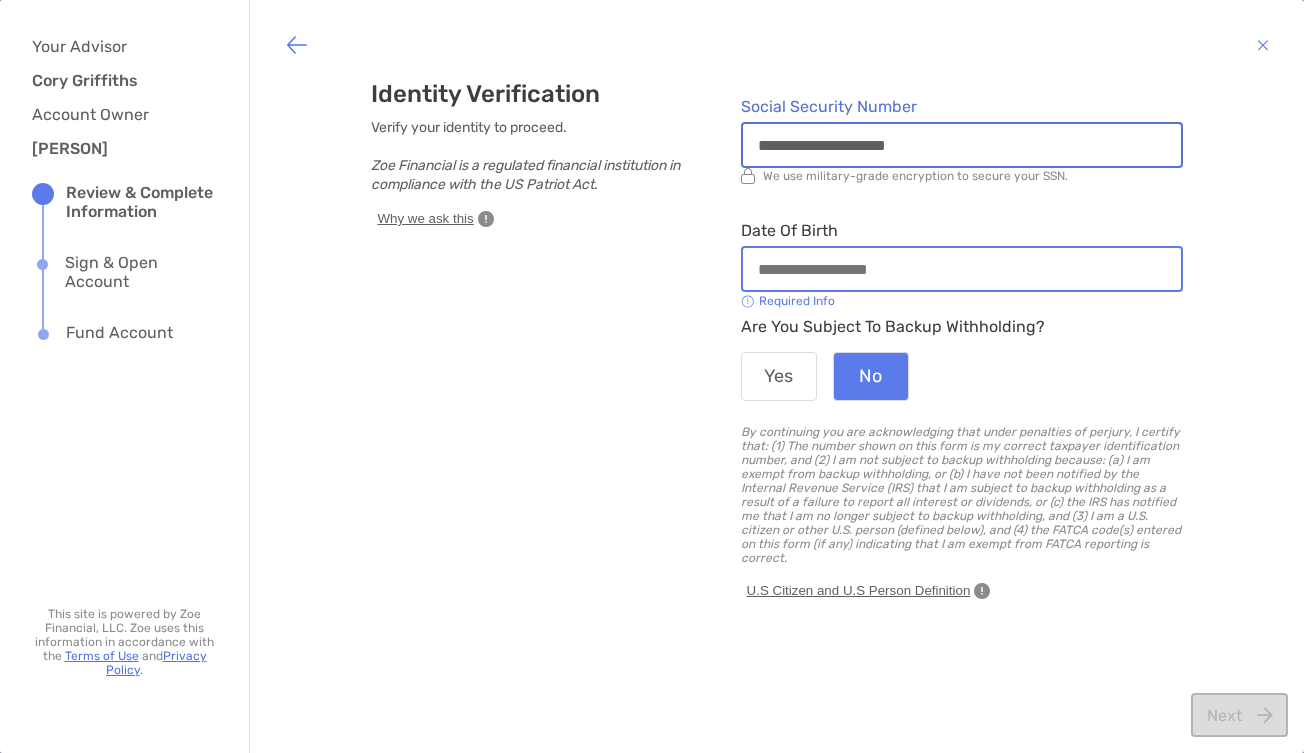 type on "**********" 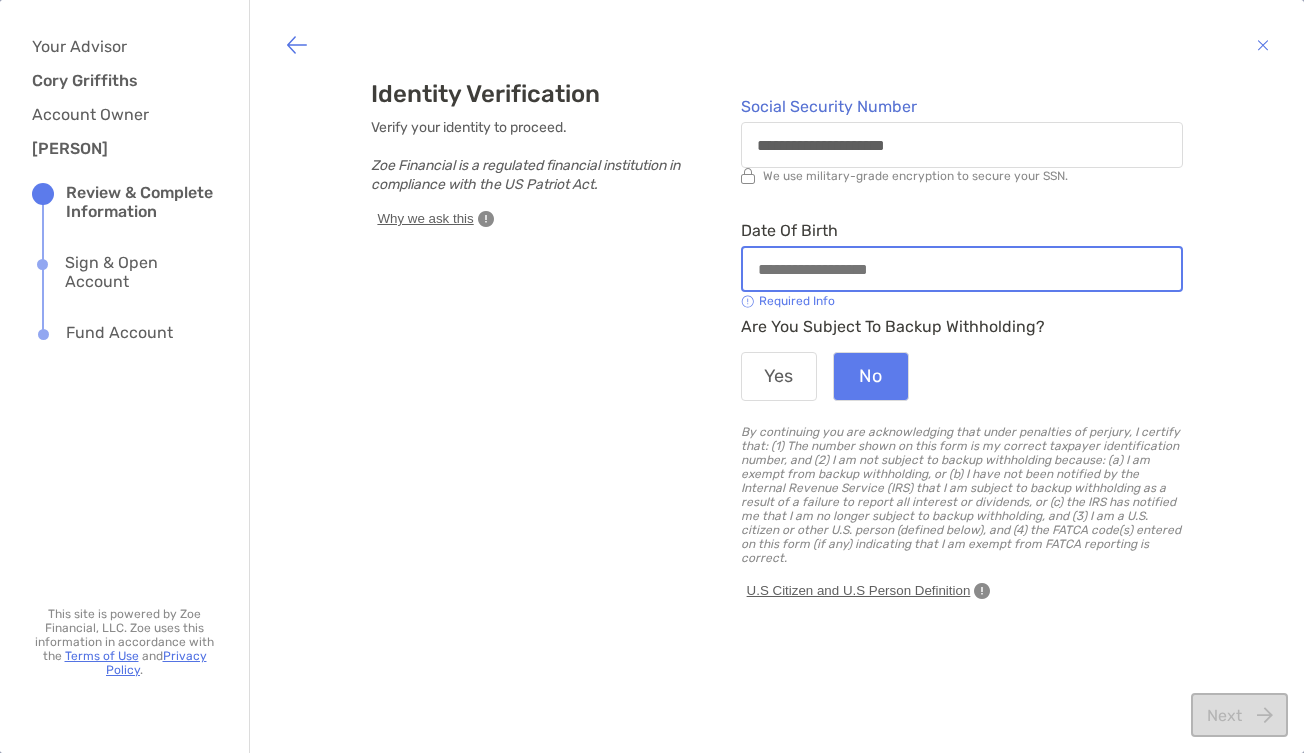 click on "Date of Birth" at bounding box center [962, 269] 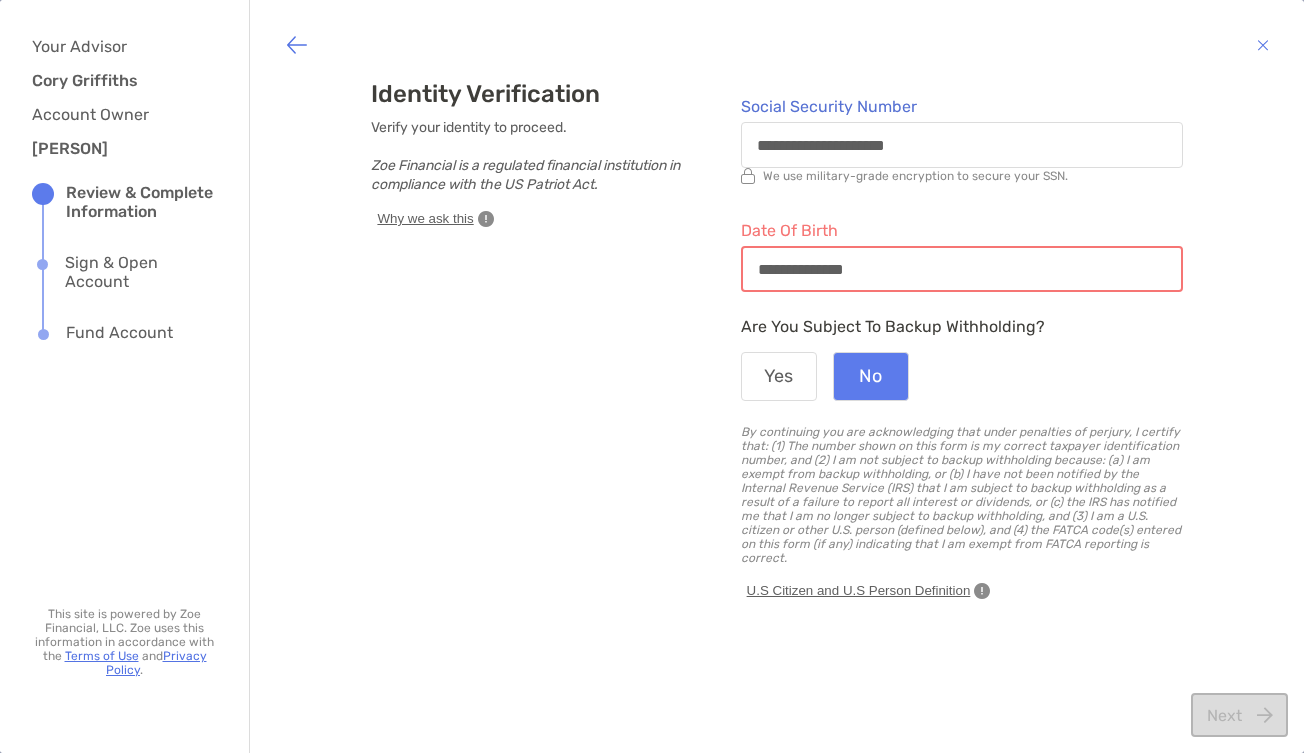 type on "**********" 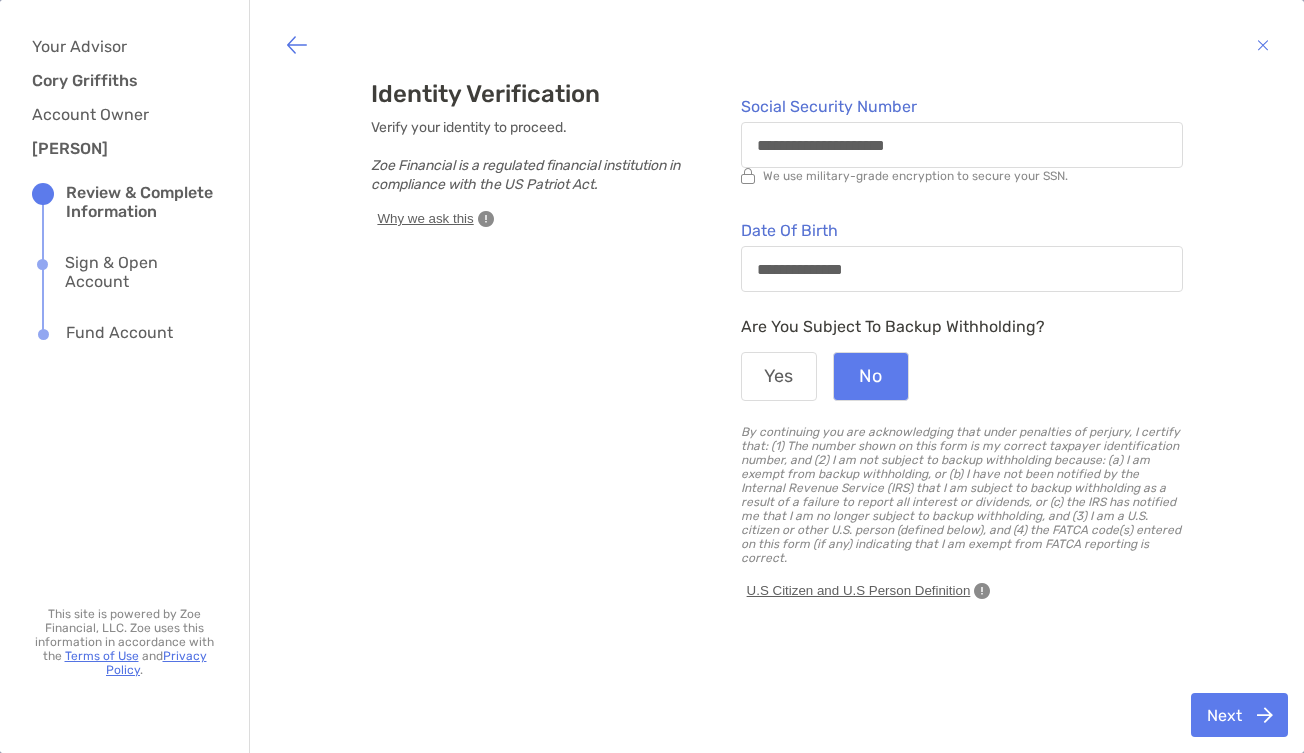 click on "Next" at bounding box center (1239, 715) 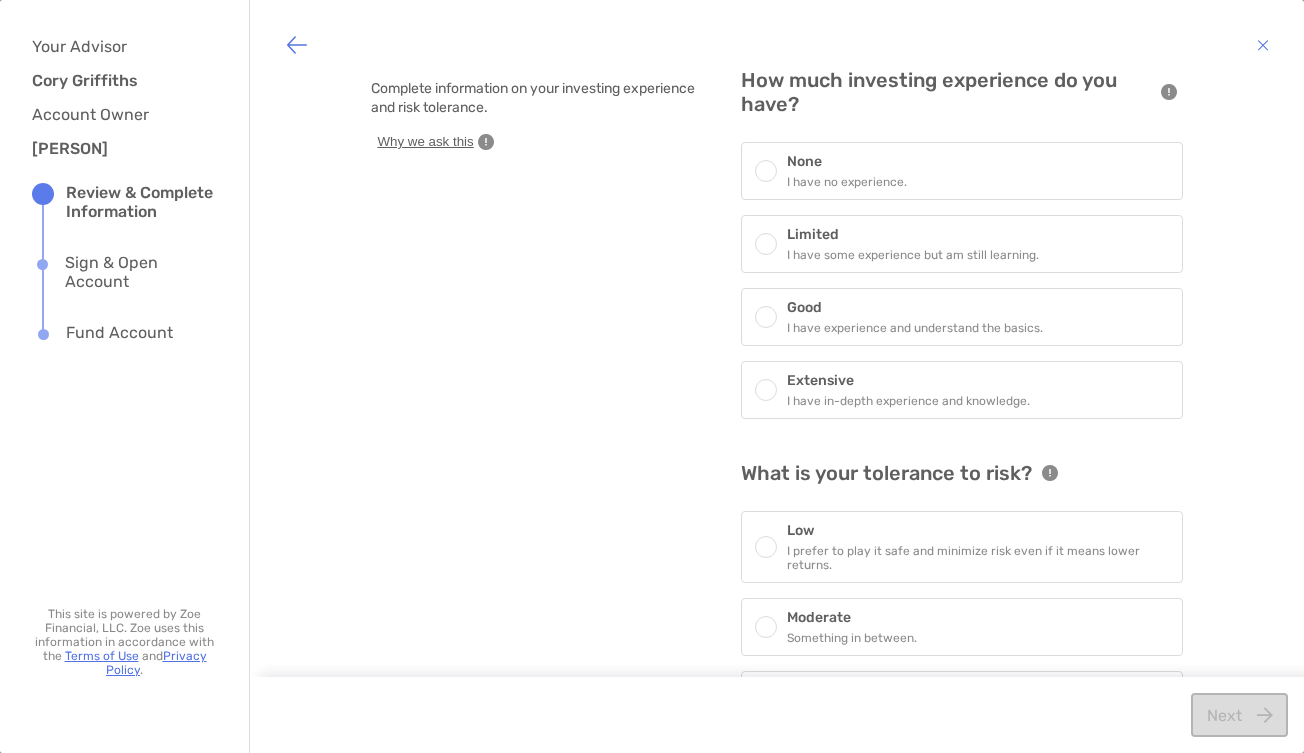 scroll, scrollTop: 48, scrollLeft: 0, axis: vertical 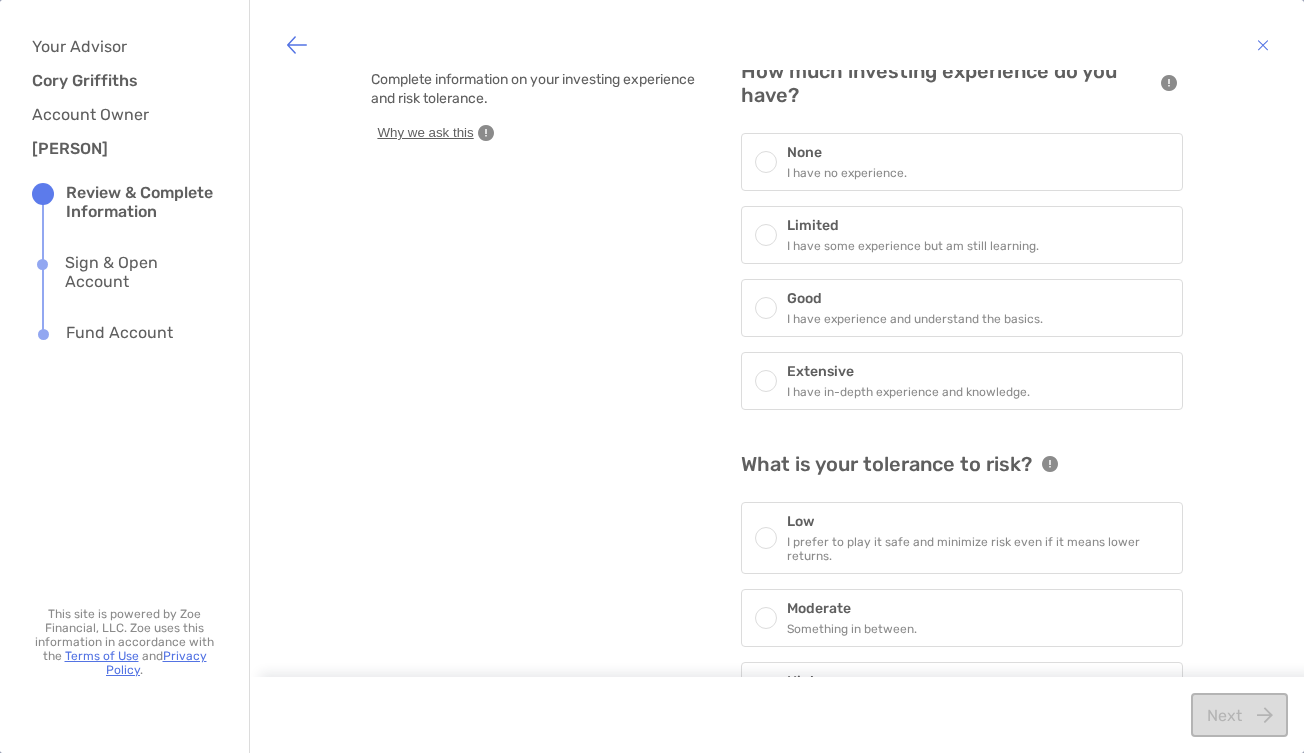 click on "I have some experience but am still learning." at bounding box center (913, 246) 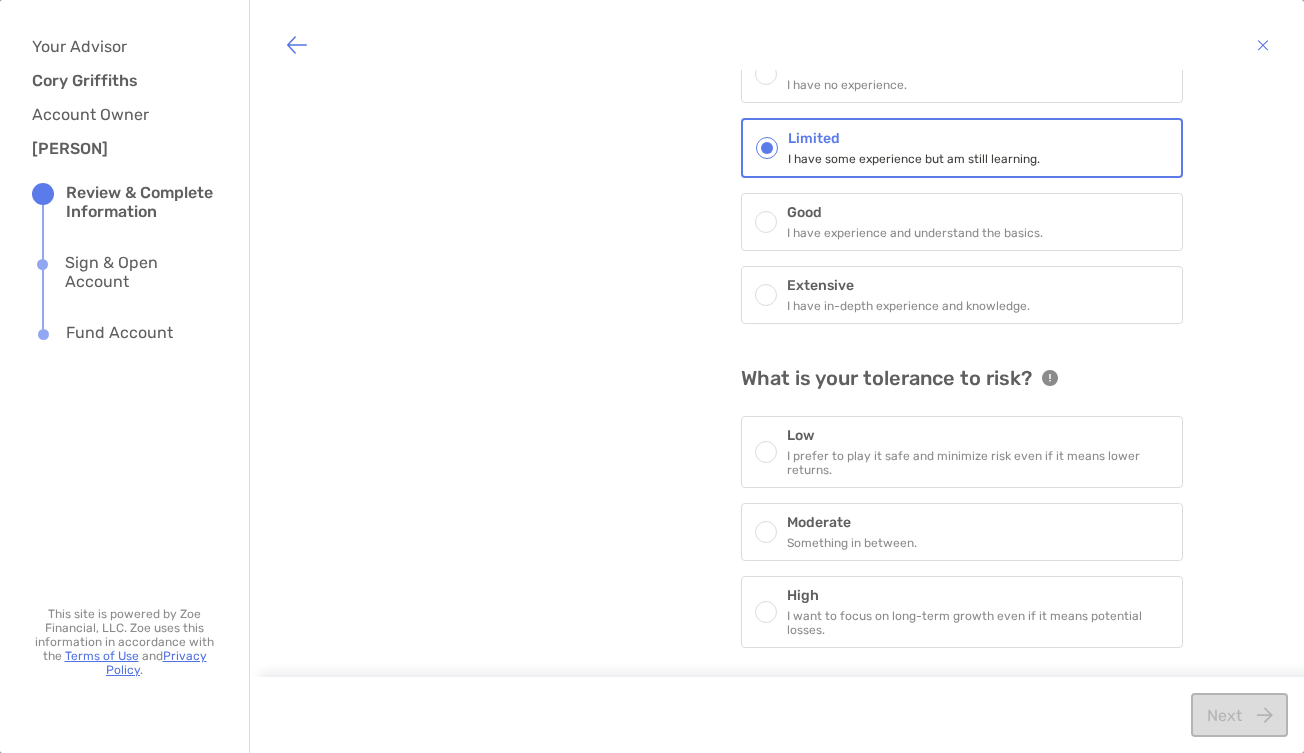 scroll, scrollTop: 136, scrollLeft: 0, axis: vertical 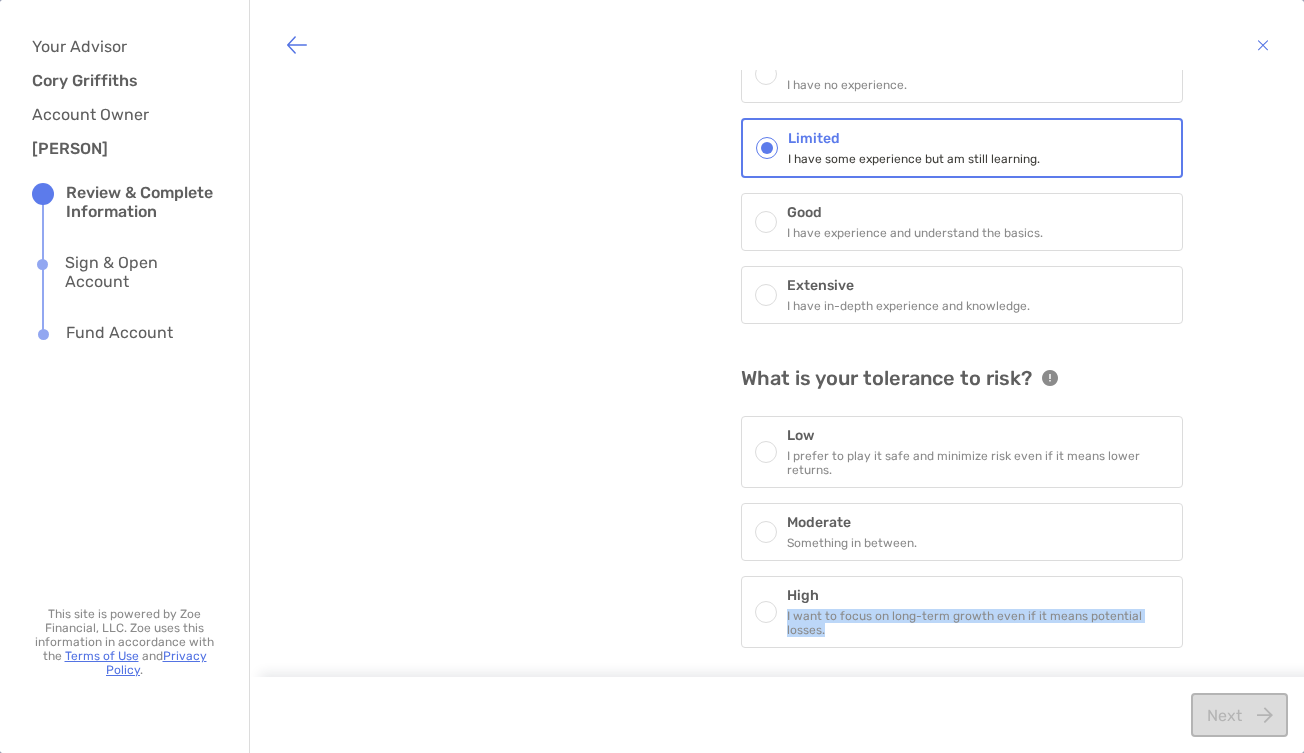 click on "High I want to focus on long-term growth even if it means potential losses." at bounding box center (978, 612) 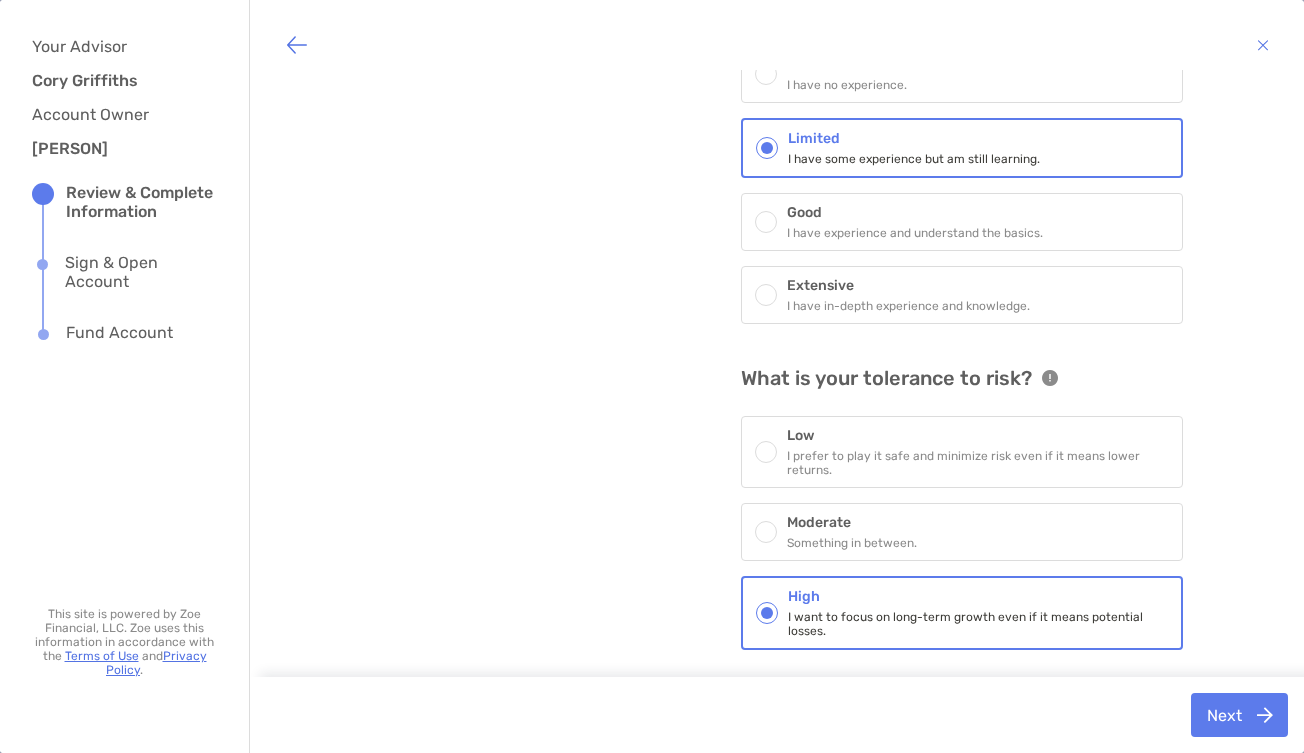click on "Something in between." at bounding box center [852, 543] 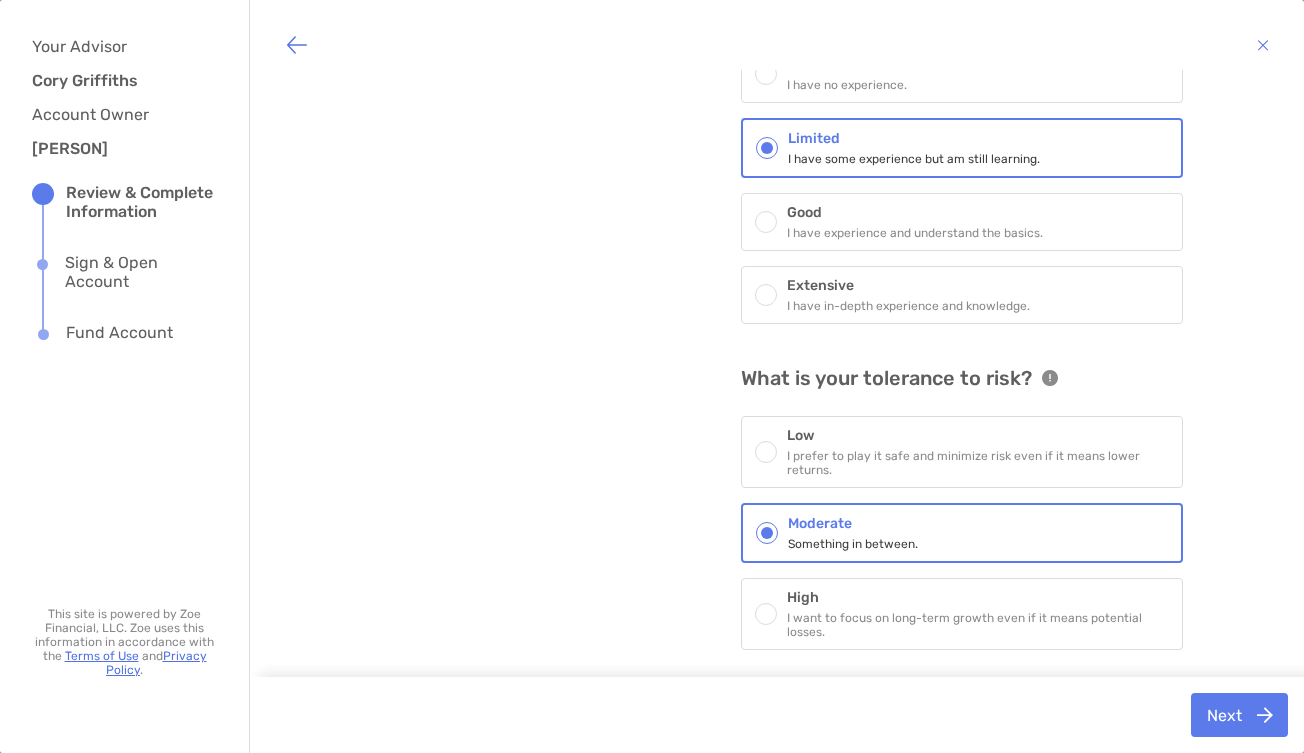 click on "High I want to focus on long-term growth even if it means potential losses." at bounding box center [962, 614] 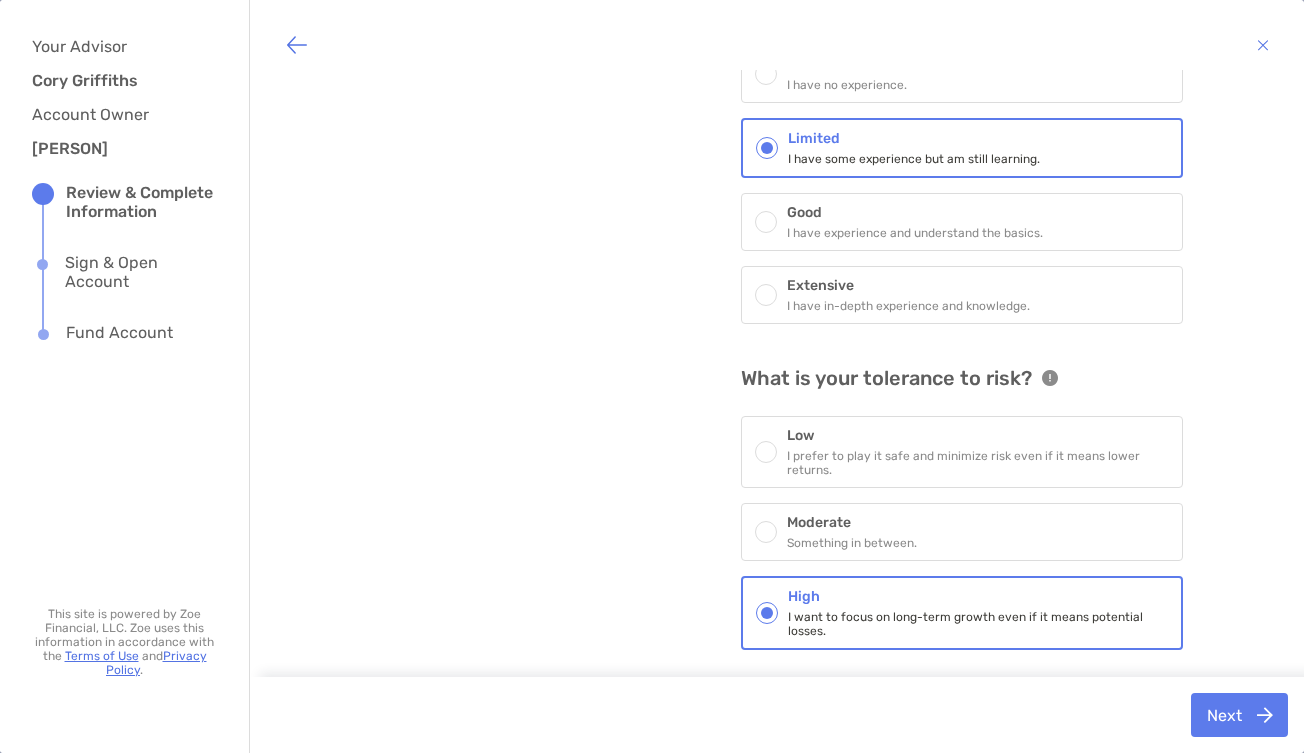 click on "Next" at bounding box center (1239, 715) 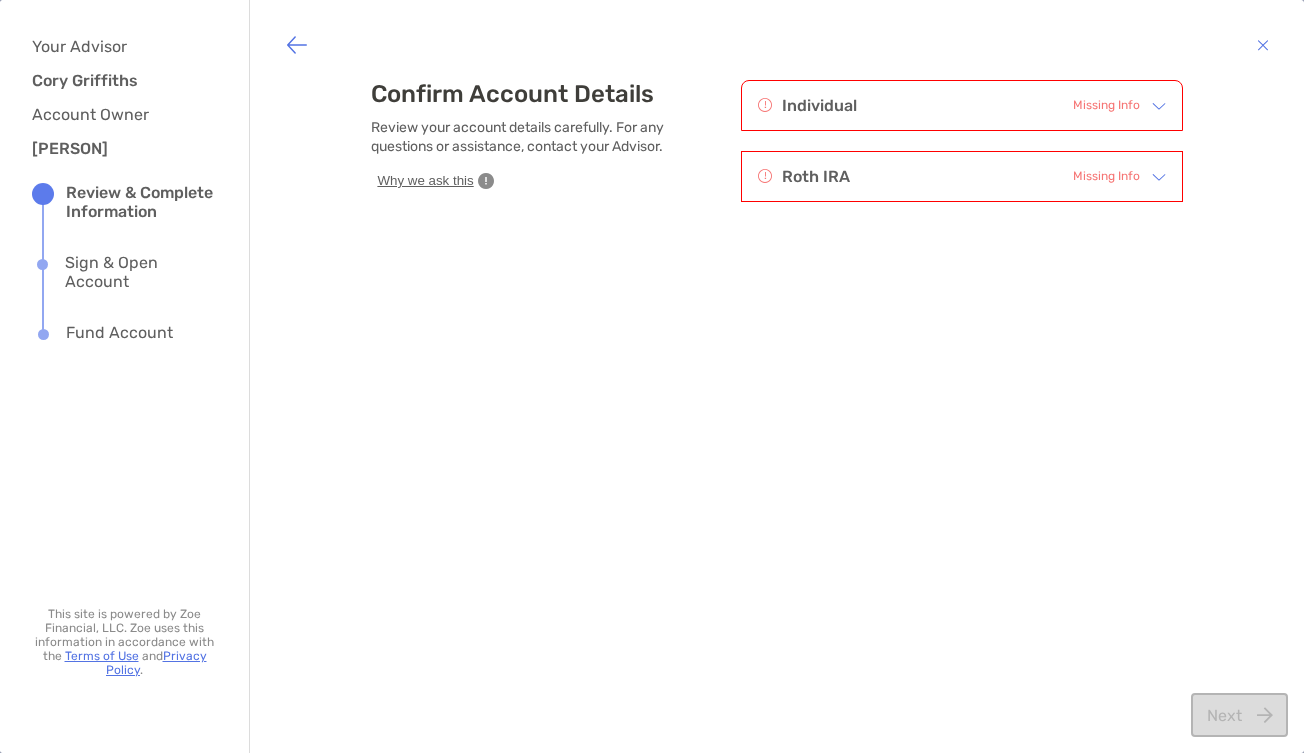 click on "Individual Missing Info Roth IRA Missing Info" at bounding box center [962, 151] 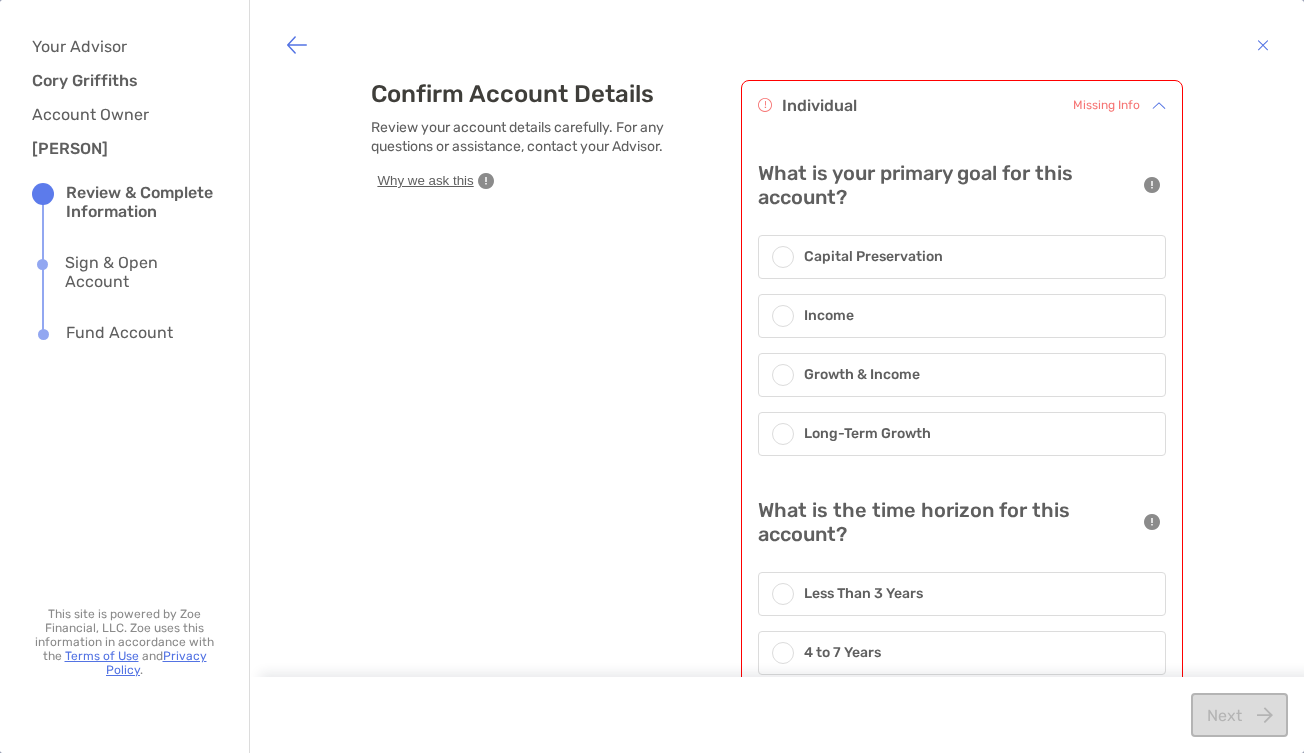 scroll, scrollTop: 0, scrollLeft: 0, axis: both 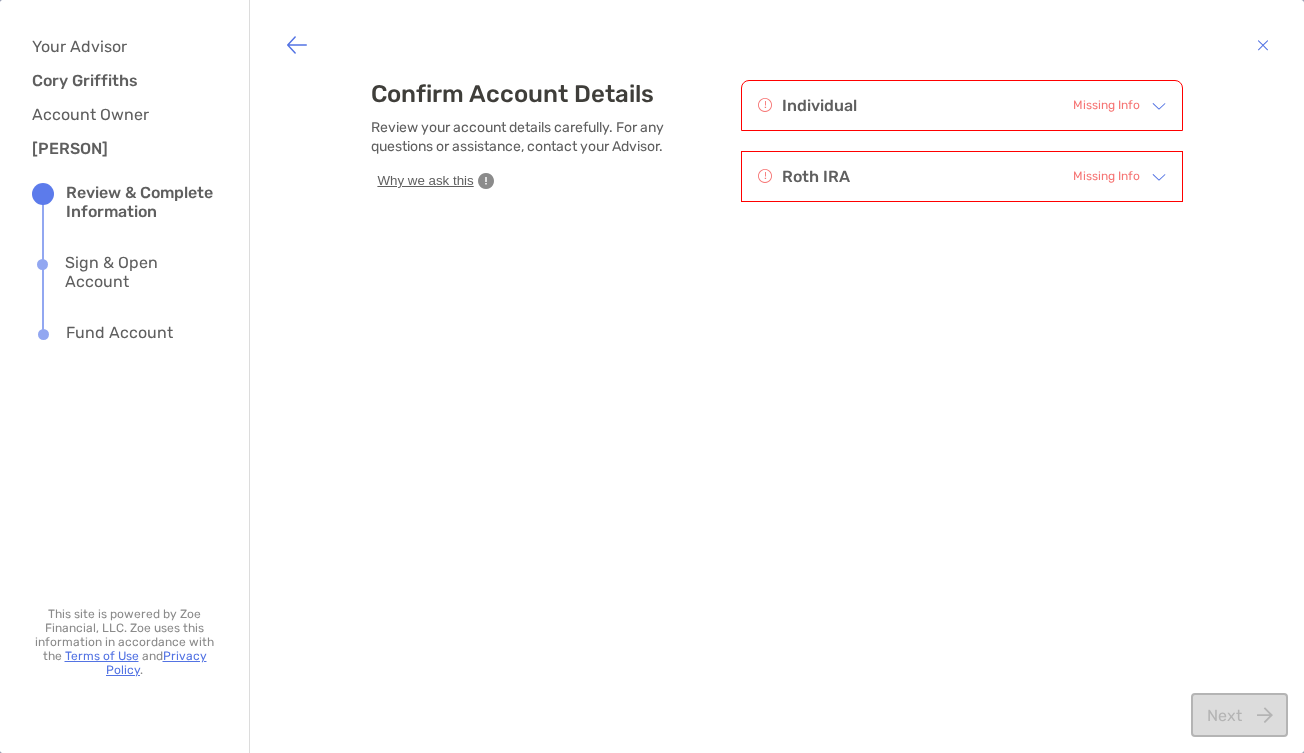 click on "Individual Missing Info" at bounding box center [949, 105] 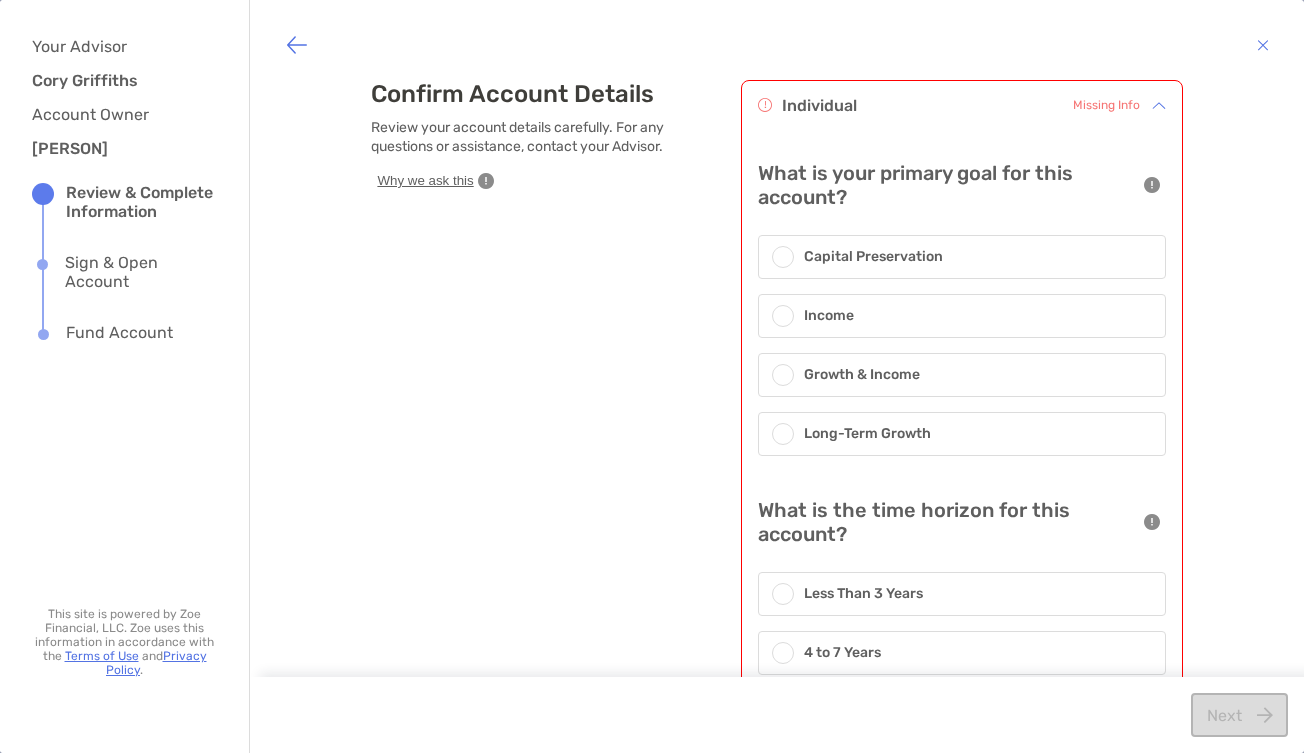 click on "Individual Missing Info" at bounding box center [949, 105] 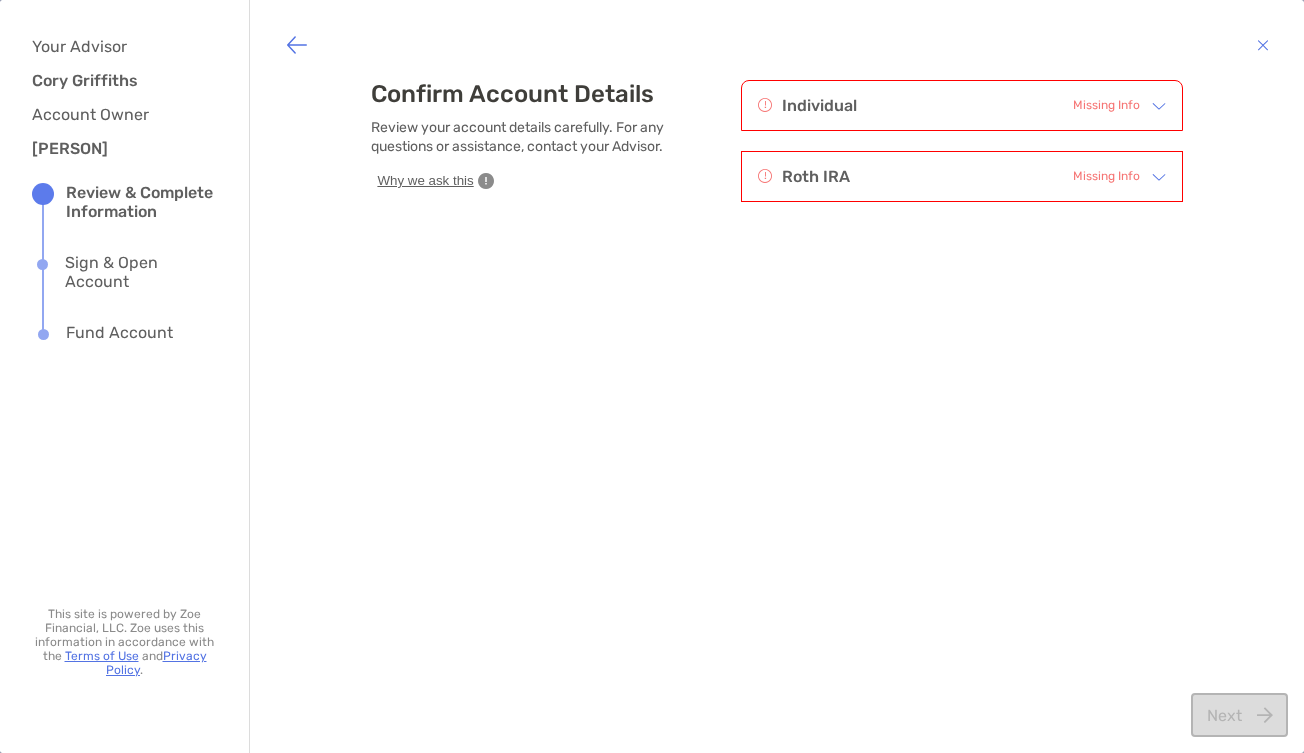 click on "Roth IRA Missing Info" at bounding box center (962, 176) 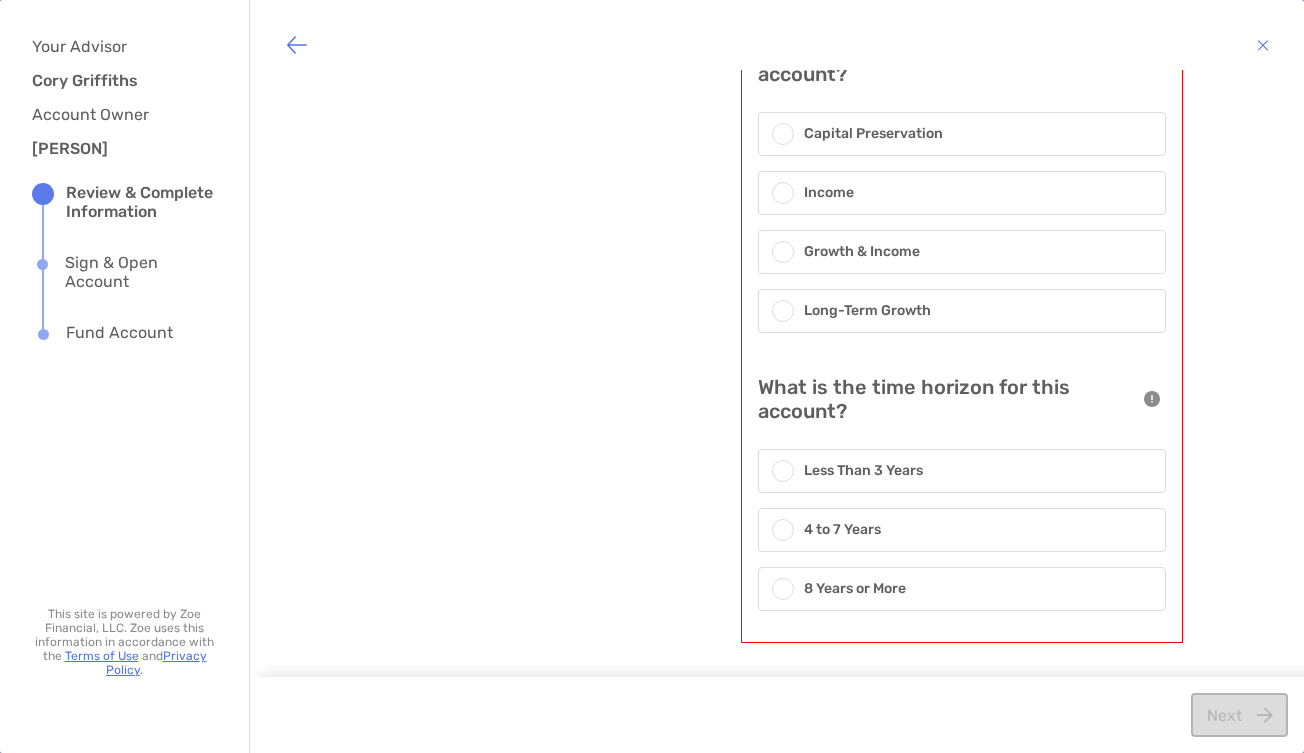 scroll, scrollTop: 194, scrollLeft: 0, axis: vertical 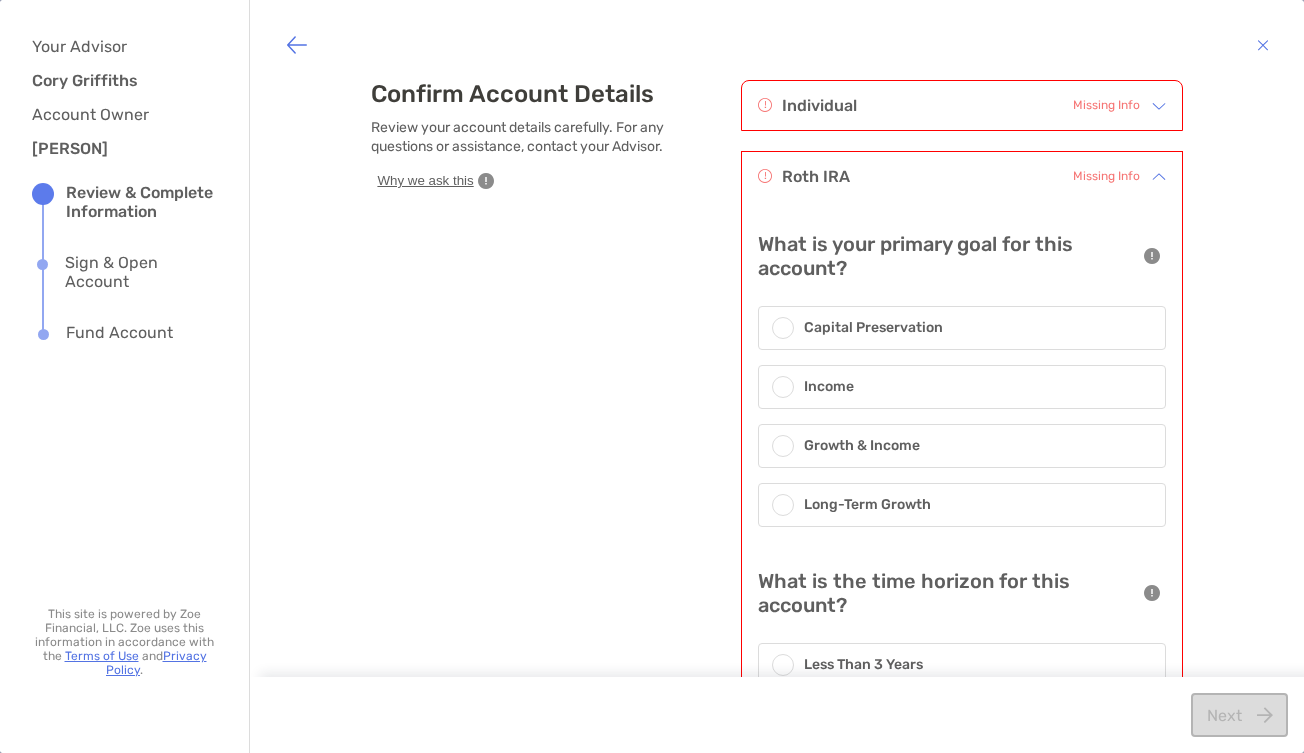 click on "Roth IRA Missing Info" at bounding box center (949, 176) 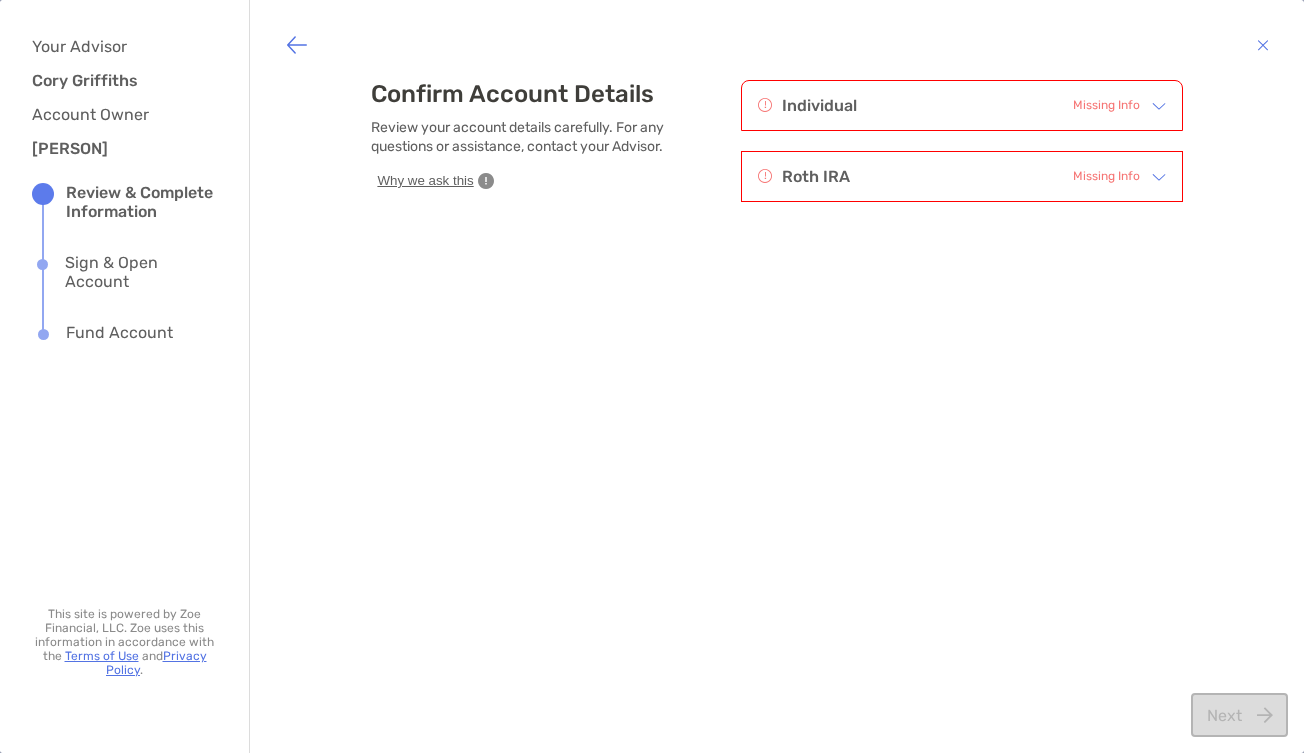 click on "Individual Missing Info" at bounding box center (962, 105) 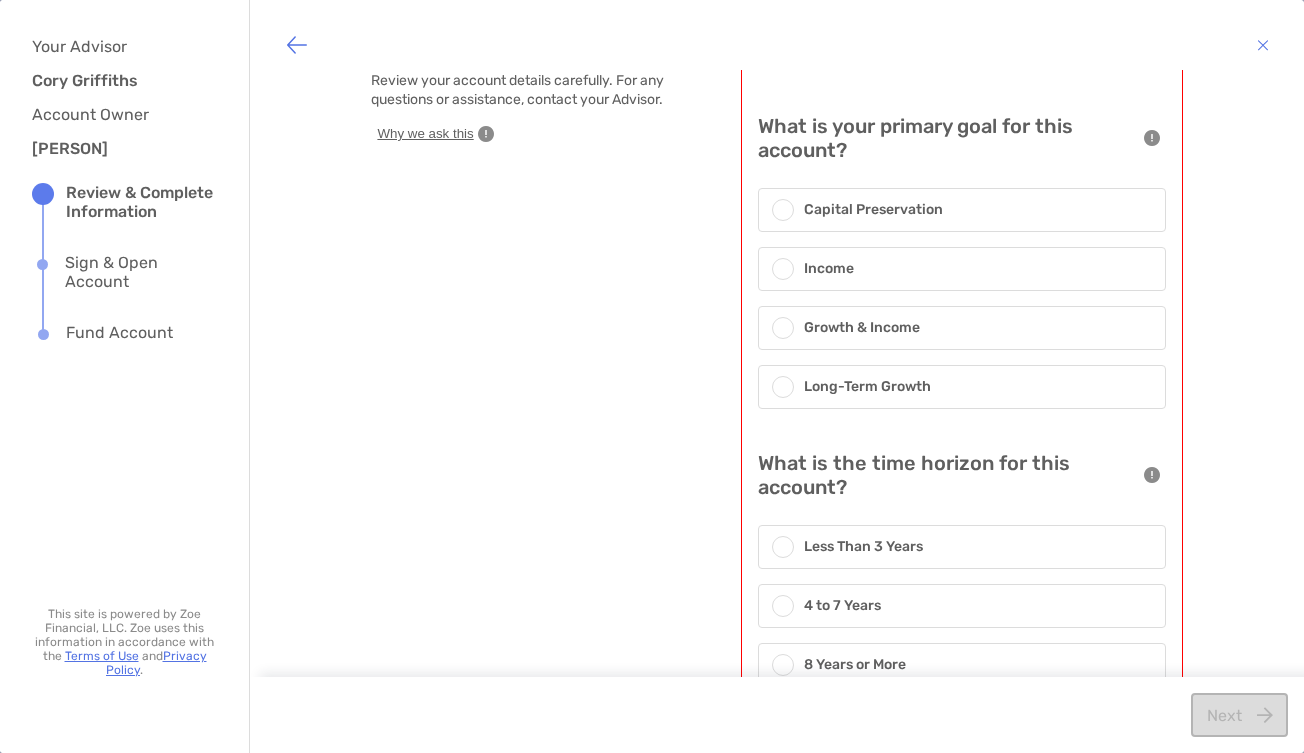 scroll, scrollTop: 53, scrollLeft: 0, axis: vertical 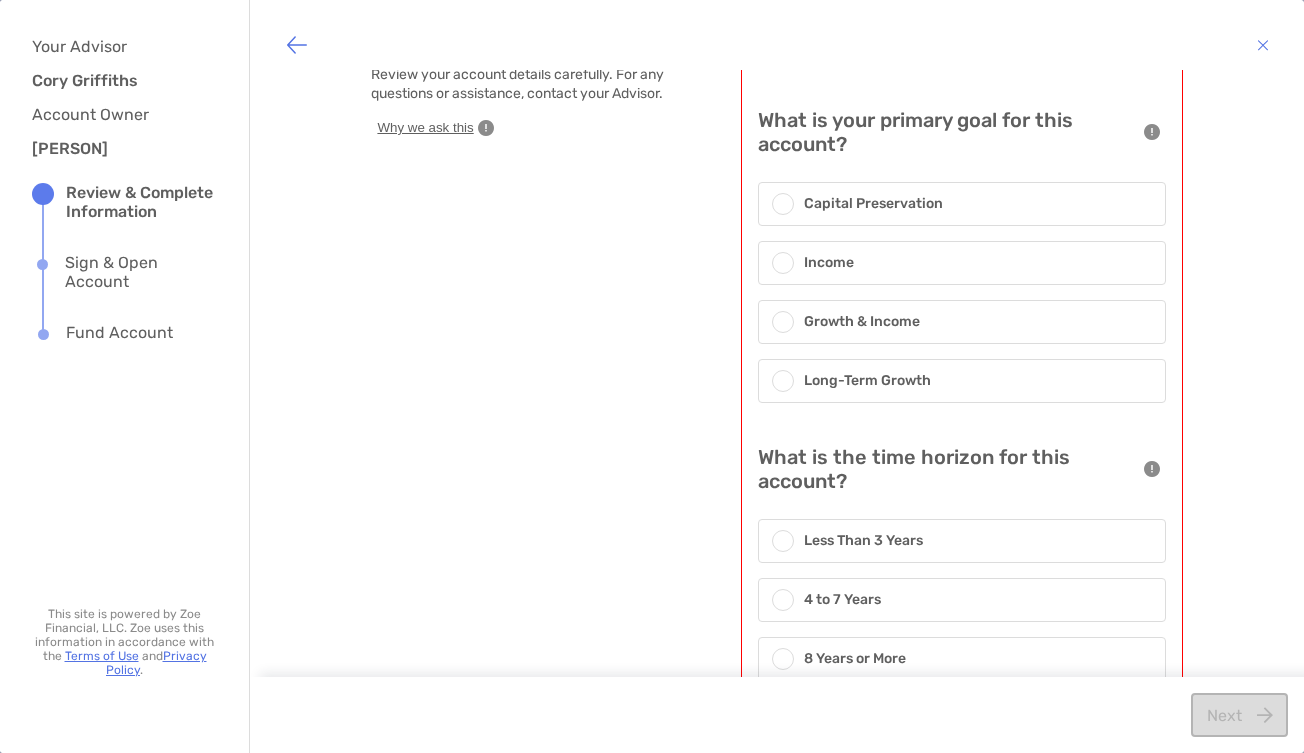click on "Growth & Income" at bounding box center (862, 322) 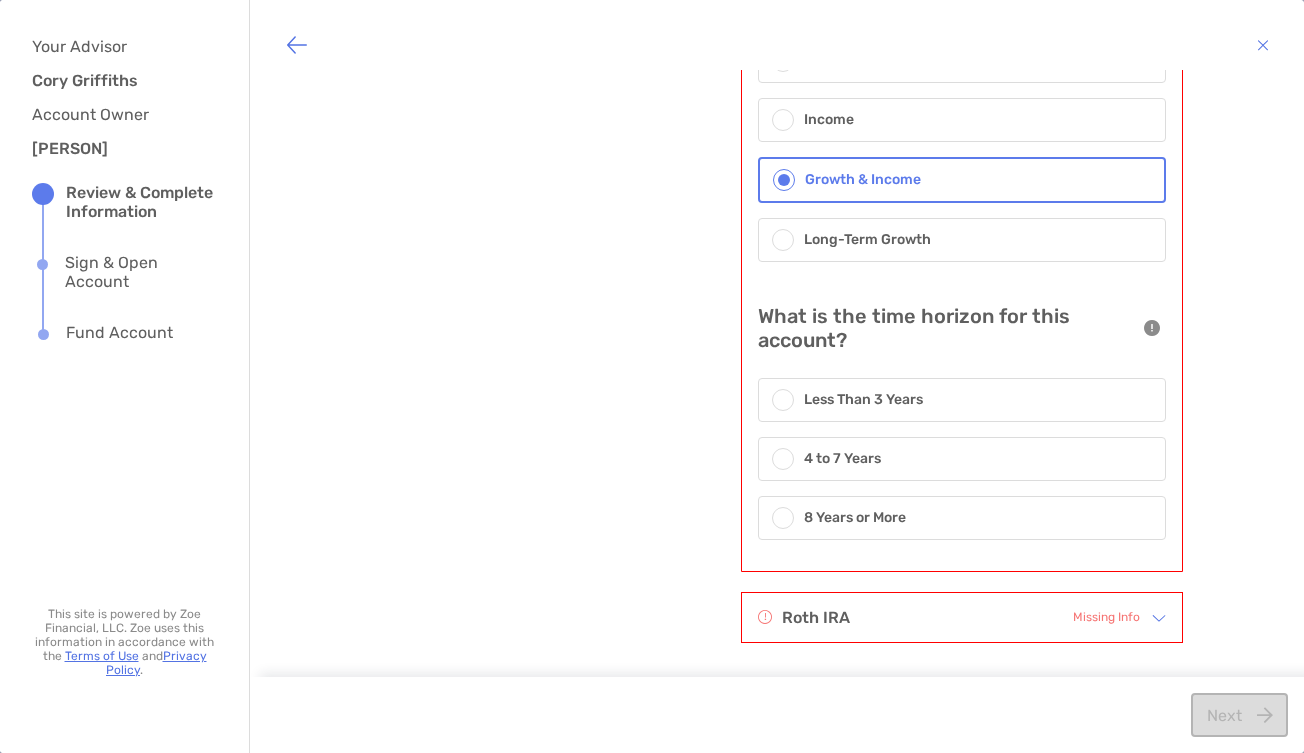 scroll, scrollTop: 196, scrollLeft: 0, axis: vertical 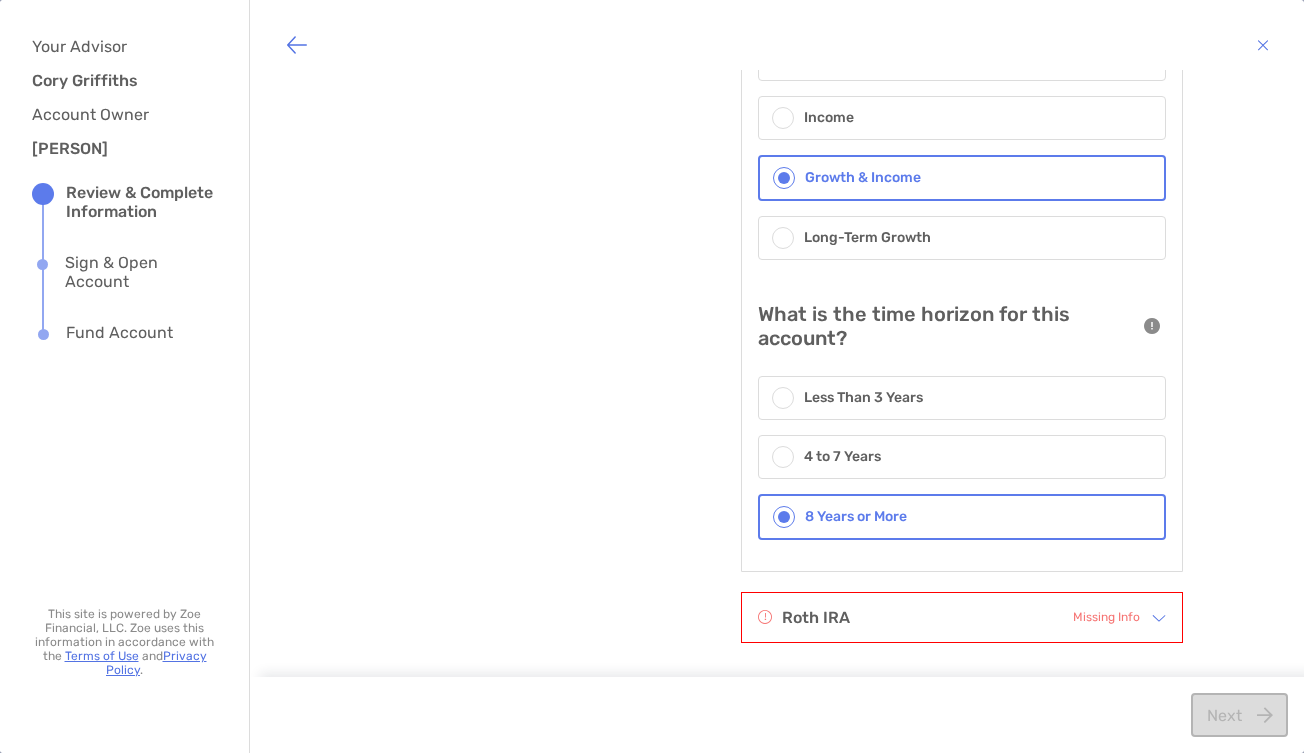 click on "Roth IRA Missing Info" at bounding box center (949, 617) 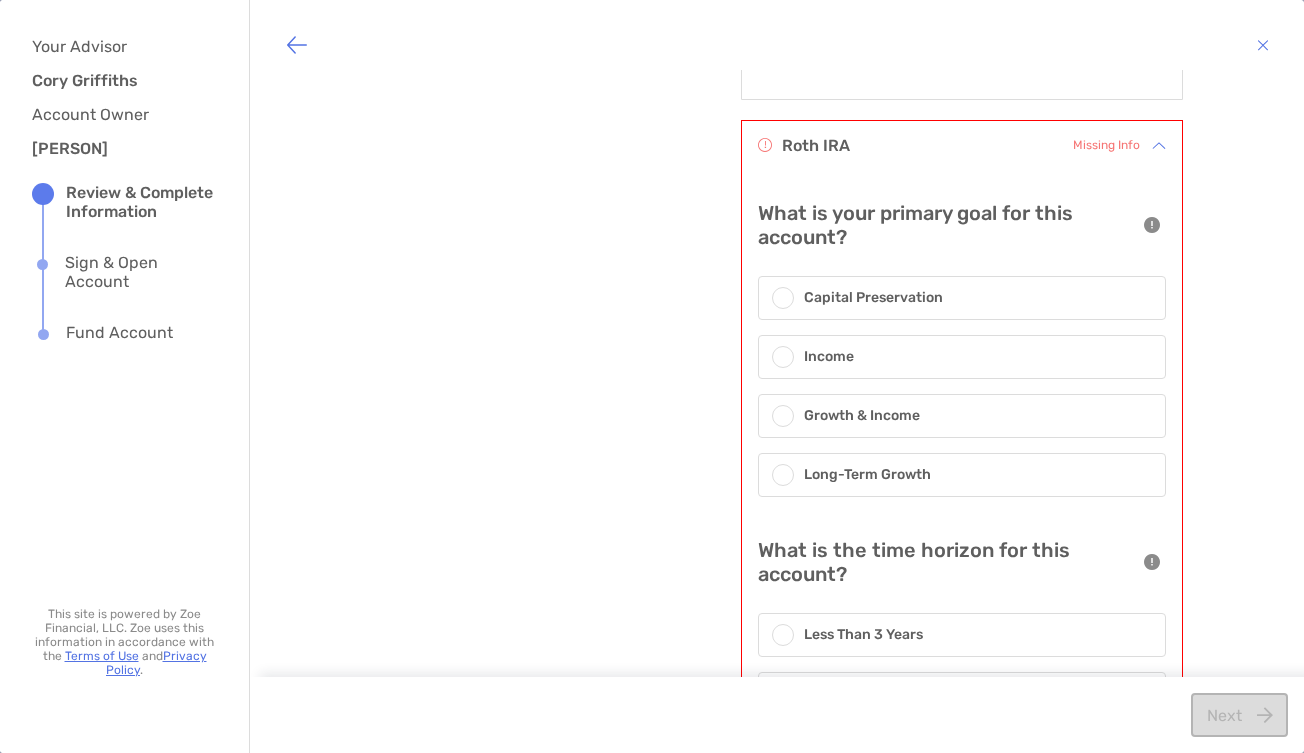 scroll, scrollTop: 691, scrollLeft: 0, axis: vertical 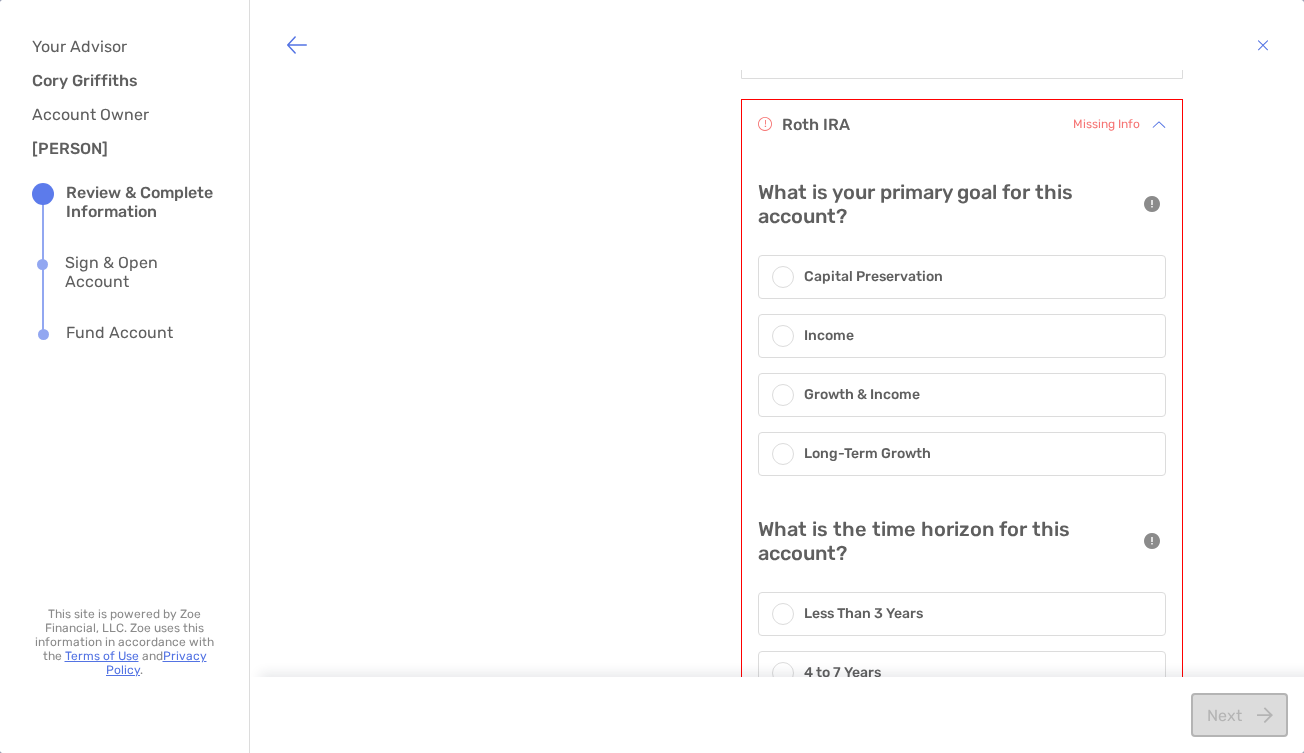 click on "Long-Term Growth" at bounding box center [962, 454] 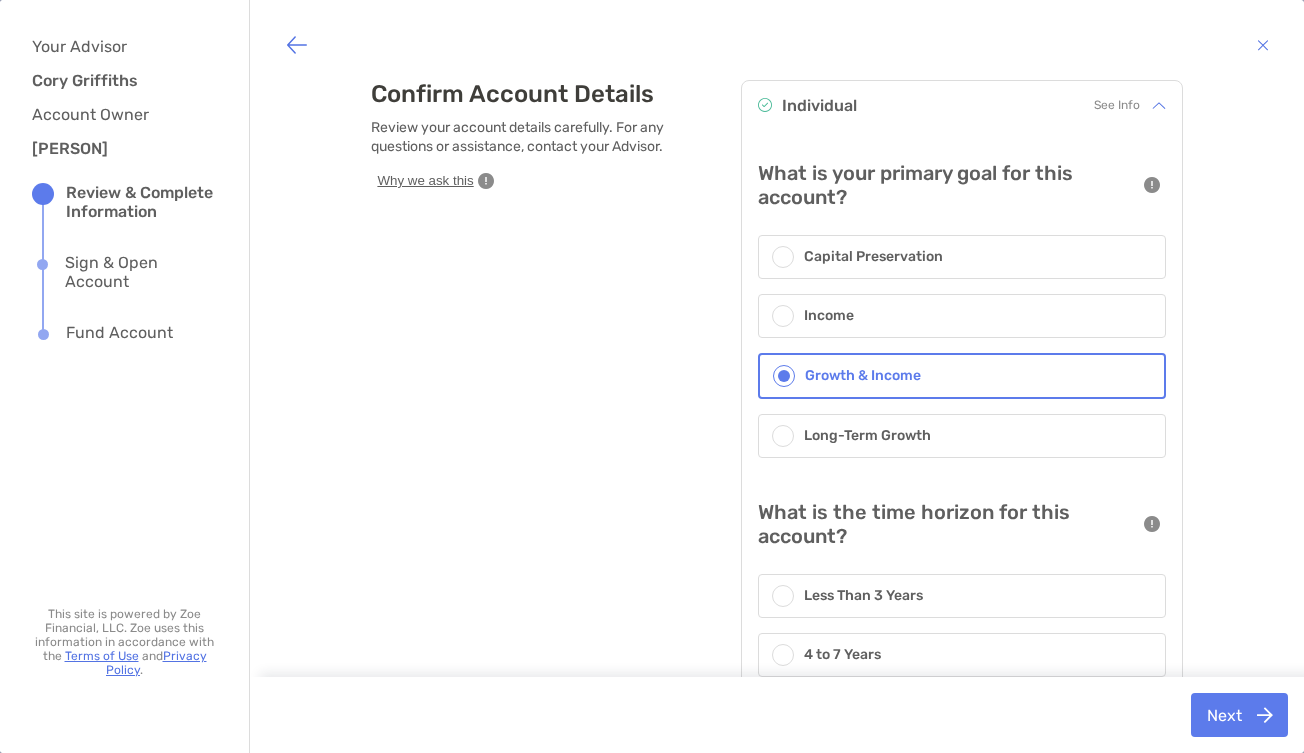 scroll, scrollTop: 0, scrollLeft: 0, axis: both 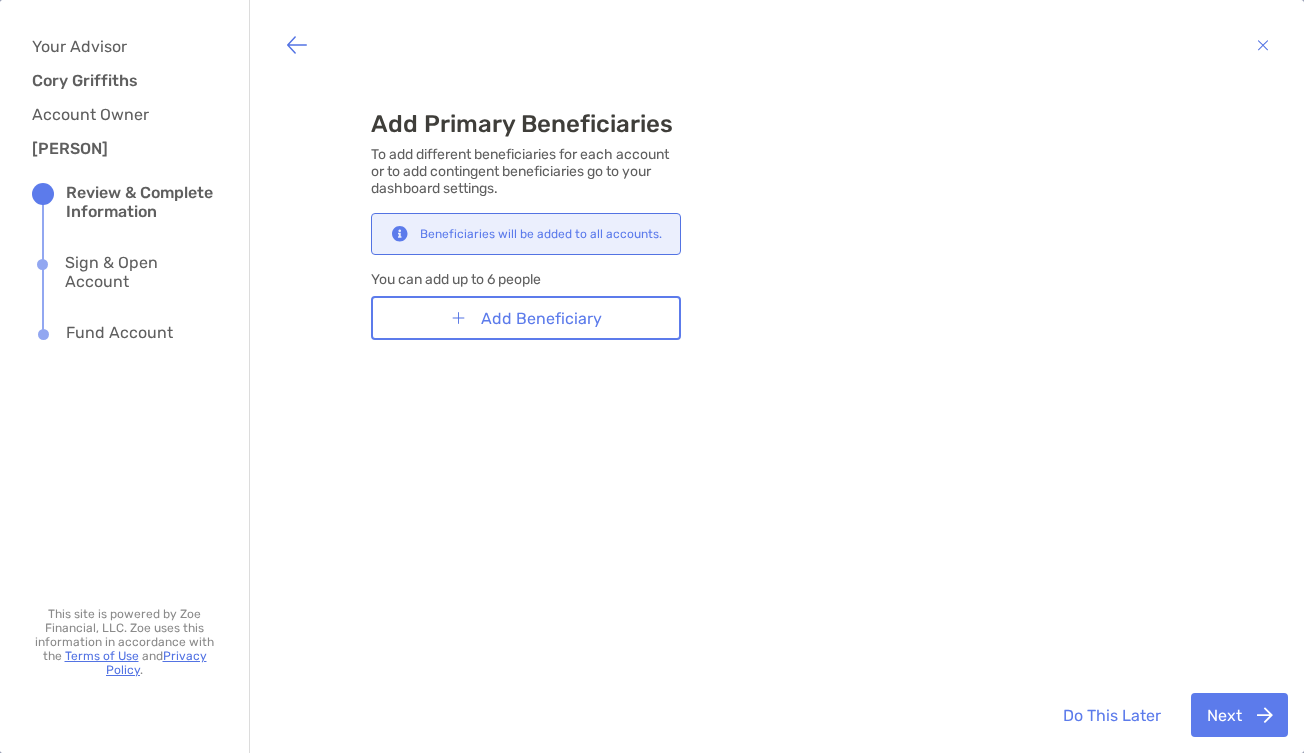 click on "Do This Later" at bounding box center [1111, 715] 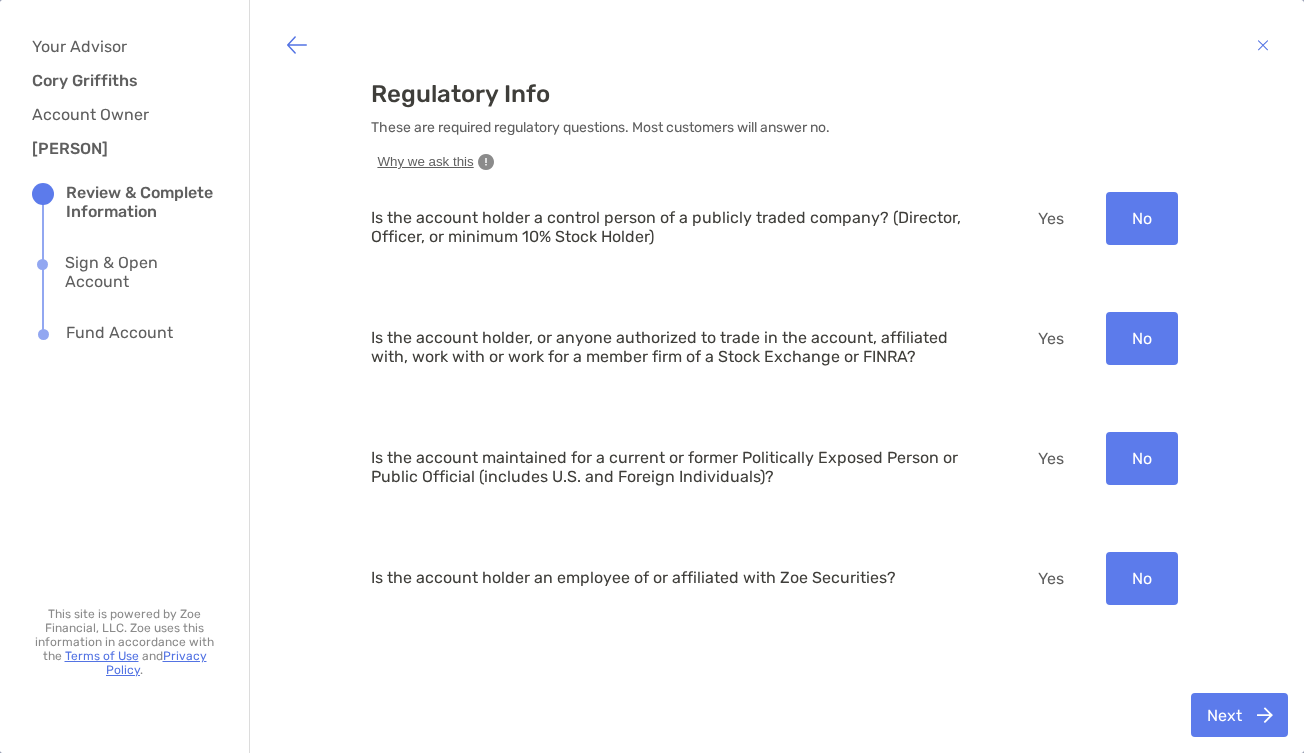 click on "No" at bounding box center (1142, 218) 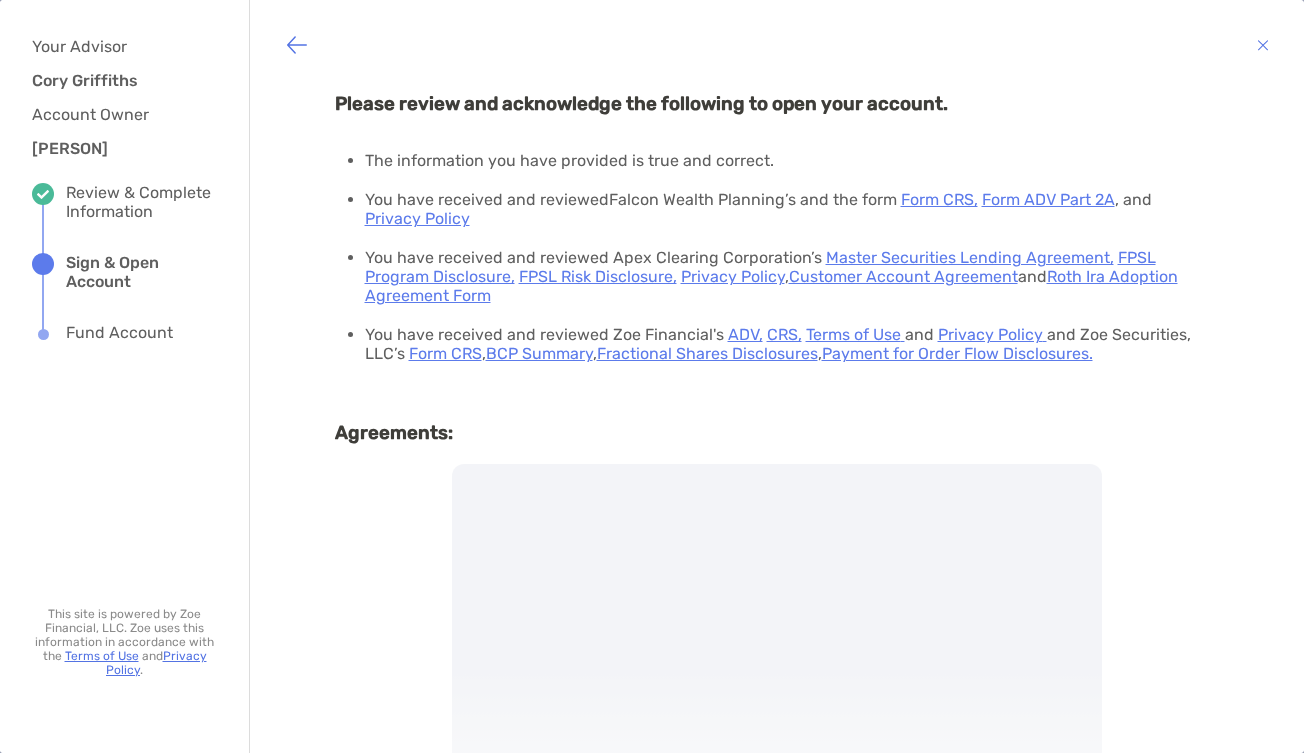 scroll, scrollTop: 0, scrollLeft: 0, axis: both 